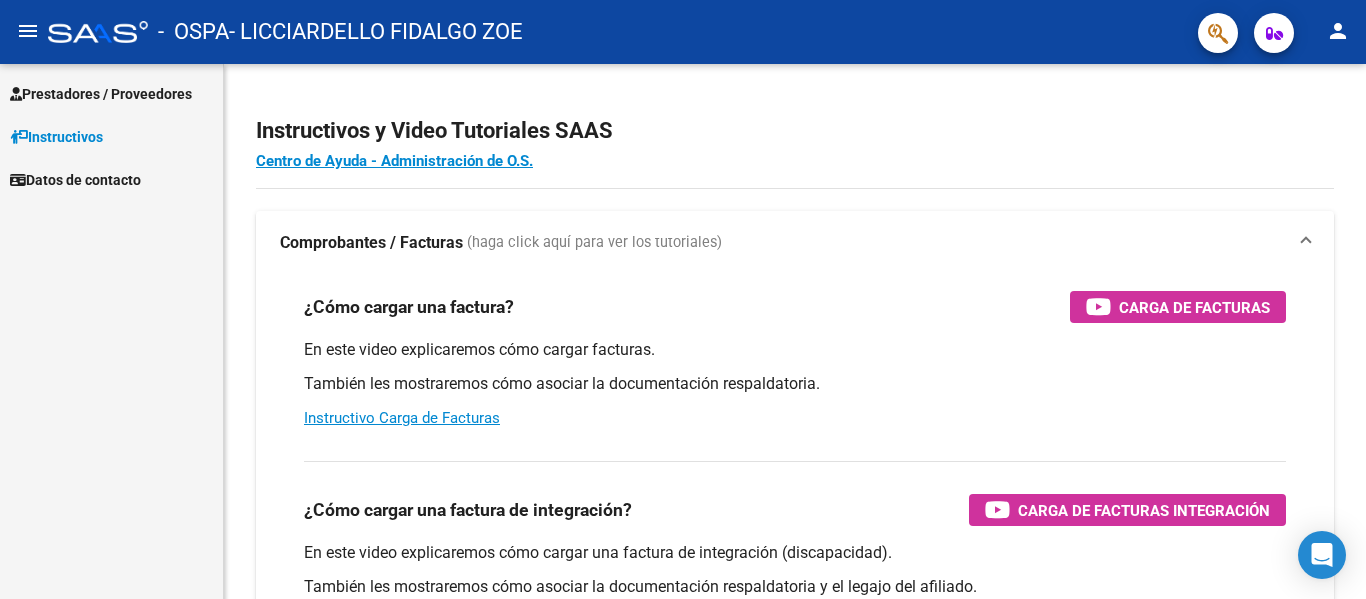 scroll, scrollTop: 0, scrollLeft: 0, axis: both 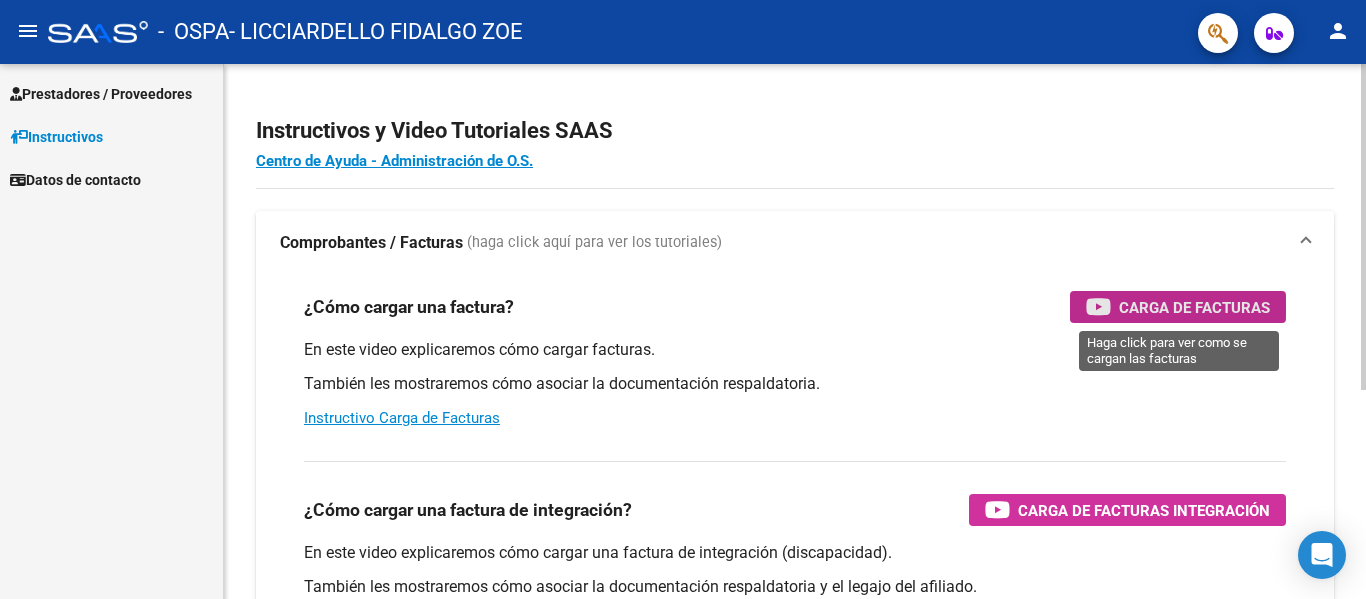 click on "Carga de Facturas" at bounding box center (1194, 307) 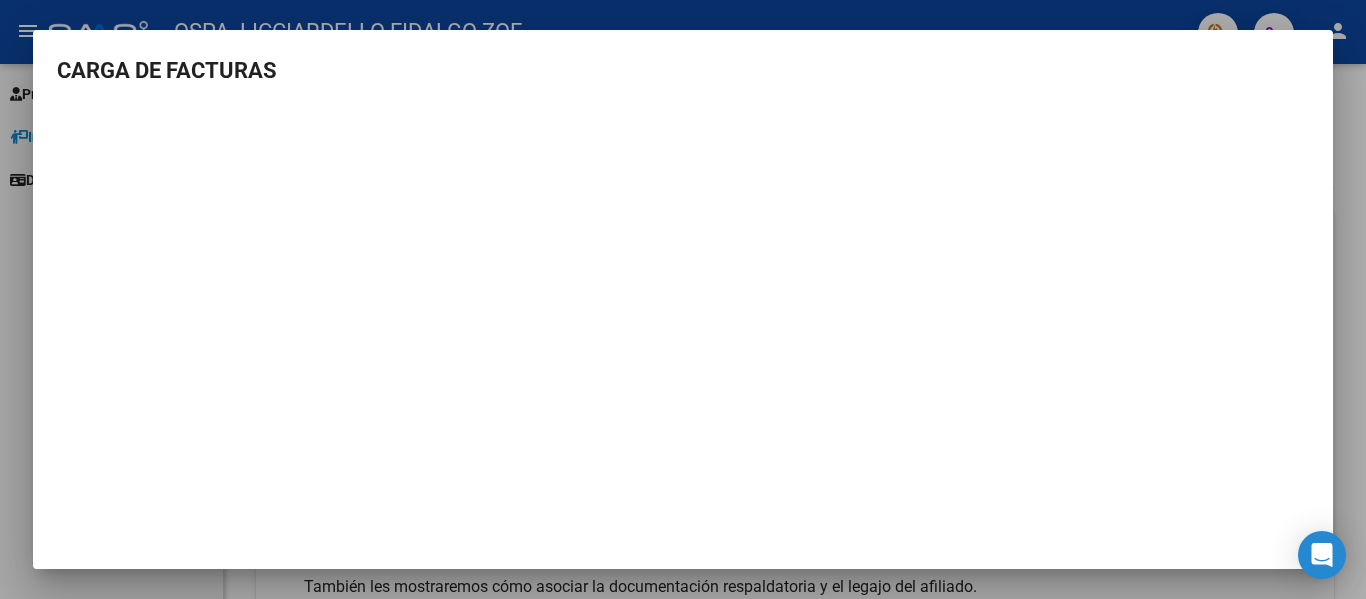 click at bounding box center (683, 299) 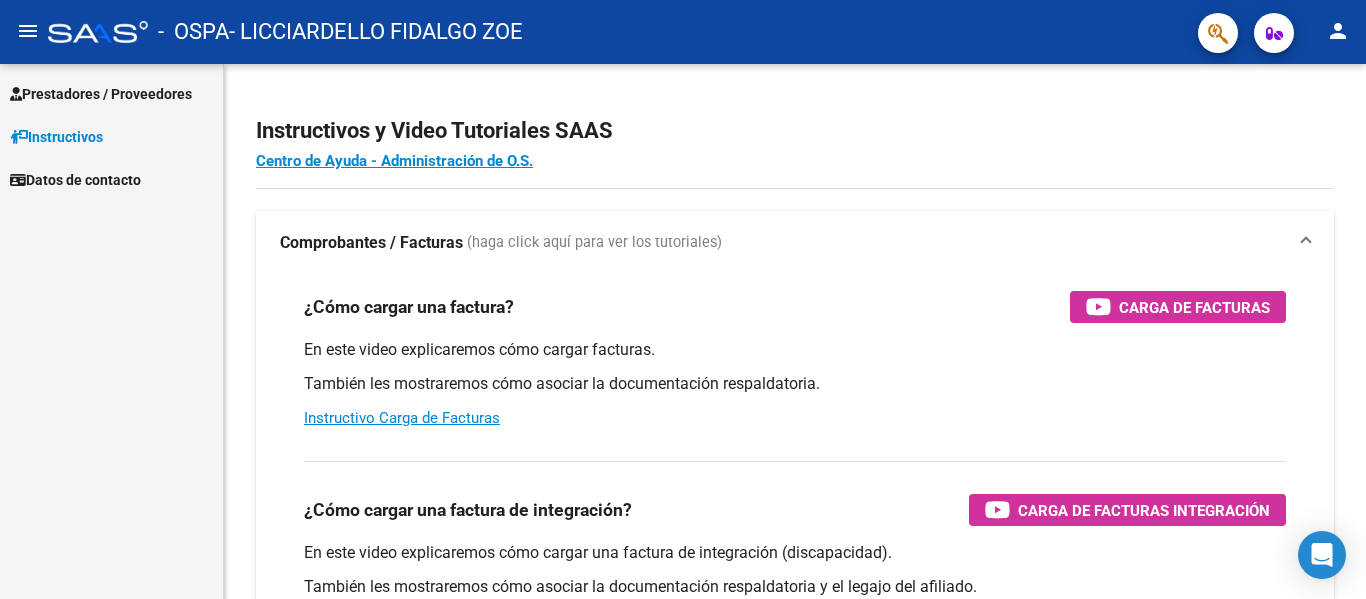 click on "Prestadores / Proveedores" at bounding box center (101, 94) 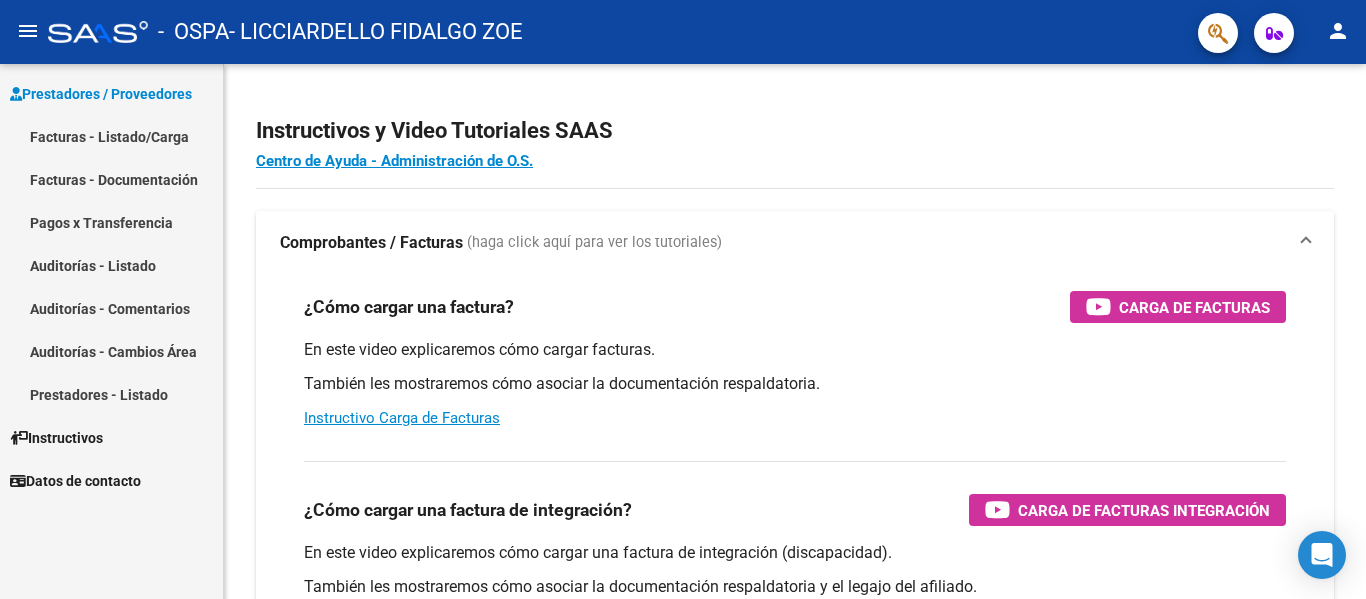 click on "Facturas - Listado/Carga" at bounding box center (111, 136) 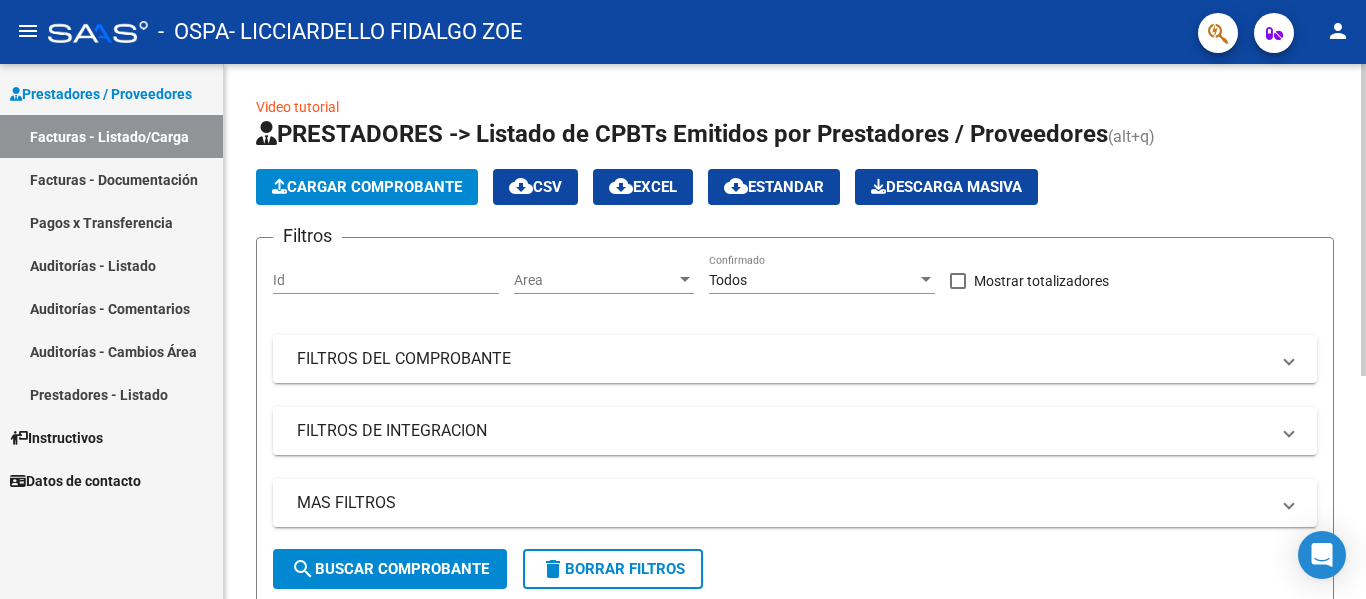 click on "Cargar Comprobante" 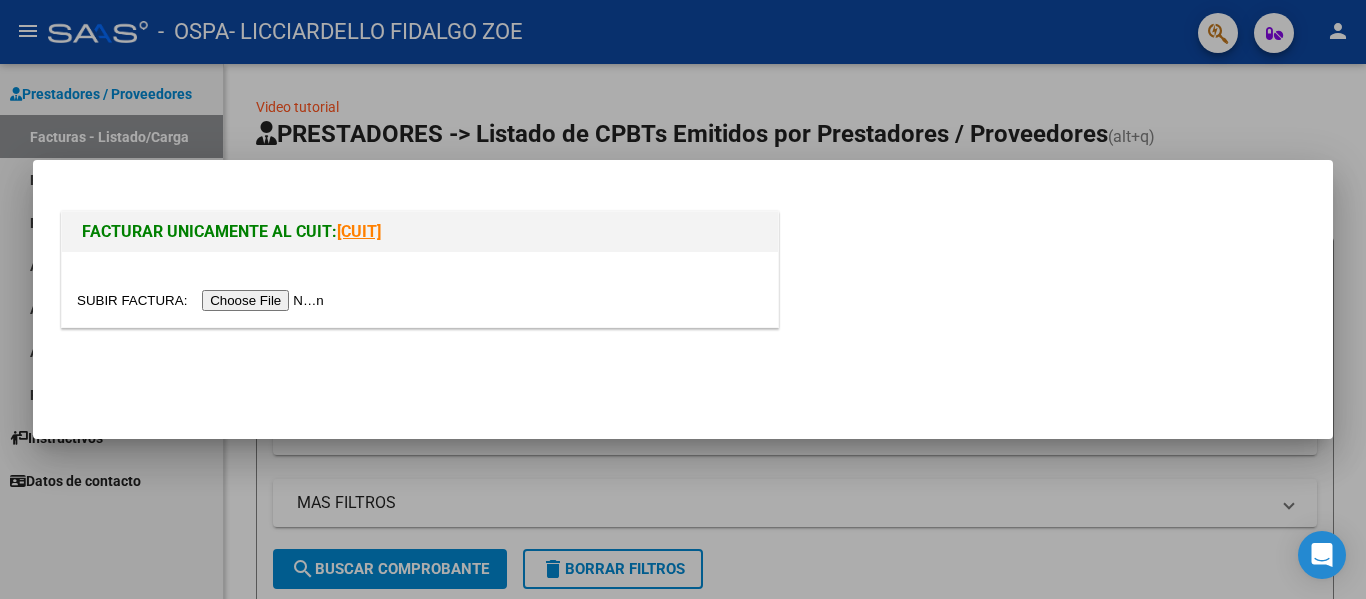 click at bounding box center [203, 300] 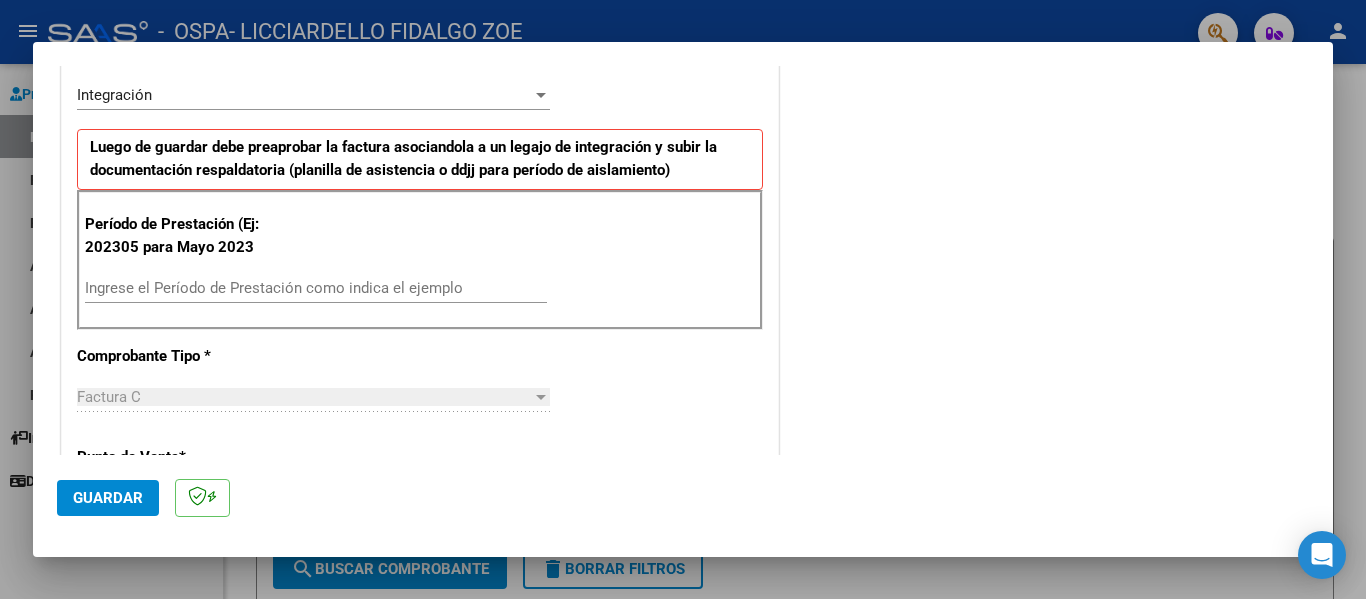 scroll, scrollTop: 459, scrollLeft: 0, axis: vertical 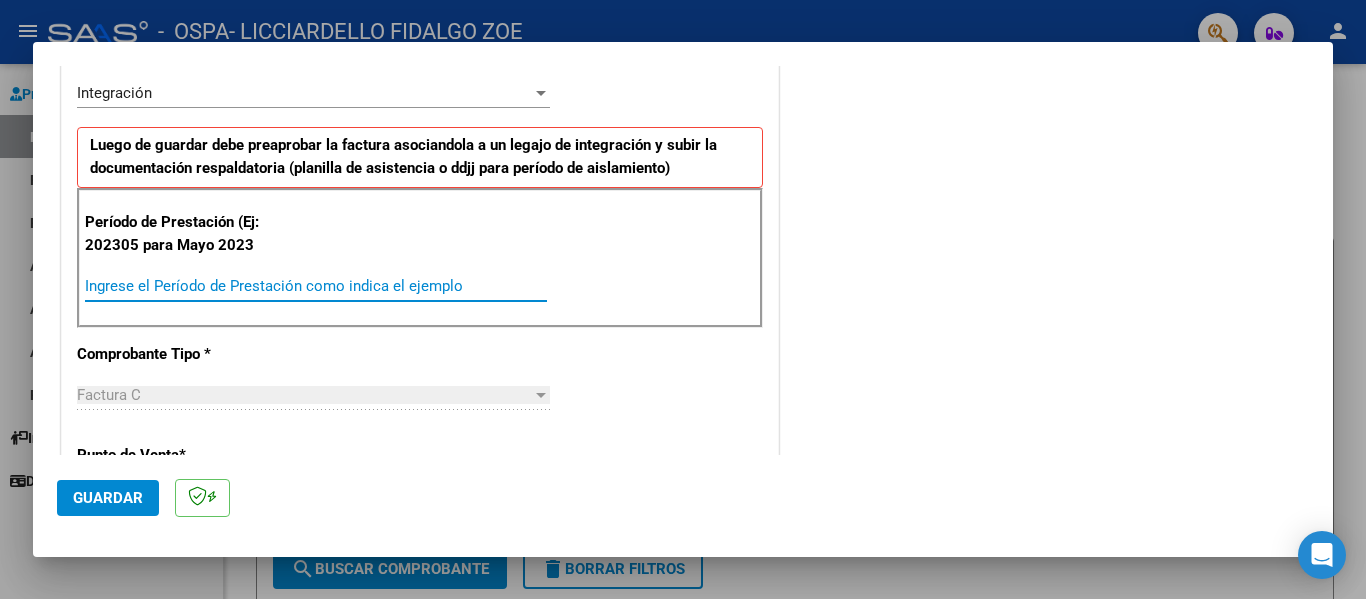 click on "Ingrese el Período de Prestación como indica el ejemplo" at bounding box center [316, 286] 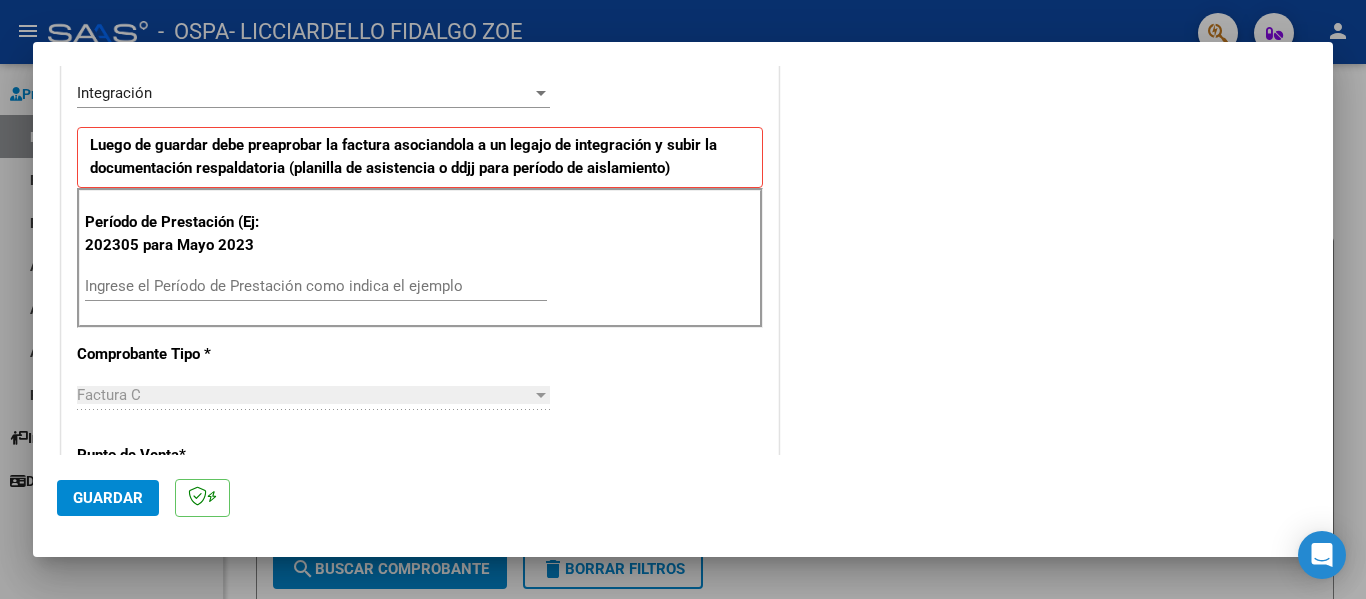 click on "CUIT  *   [CUIT] Ingresar CUIT  ANALISIS PRESTADOR  Area destinado * Integración Seleccionar Area Luego de guardar debe preaprobar la factura asociandola a un legajo de integración y subir la documentación respaldatoria (planilla de asistencia o ddjj para período de aislamiento)  Período de Prestación (Ej: 202305 para Mayo 2023    Ingrese el Período de Prestación como indica el ejemplo   Comprobante Tipo * Factura C Seleccionar Tipo Punto de Venta  *   [NUMBER] Ingresar el Nro.  Número  *   [NUMBER] Ingresar el Nro.  Monto  *   $ 98.964,88 Ingresar el monto  Fecha del Cpbt.  *   [DATE] Ingresar la fecha  CAE / CAEA (no ingrese CAI)    [CAE] Ingresar el CAE o CAEA (no ingrese CAI)  Fecha de Vencimiento    Ingresar la fecha  Ref. Externa    Ingresar la ref.  N° Liquidación    Ingresar el N° Liquidación" at bounding box center [420, 590] 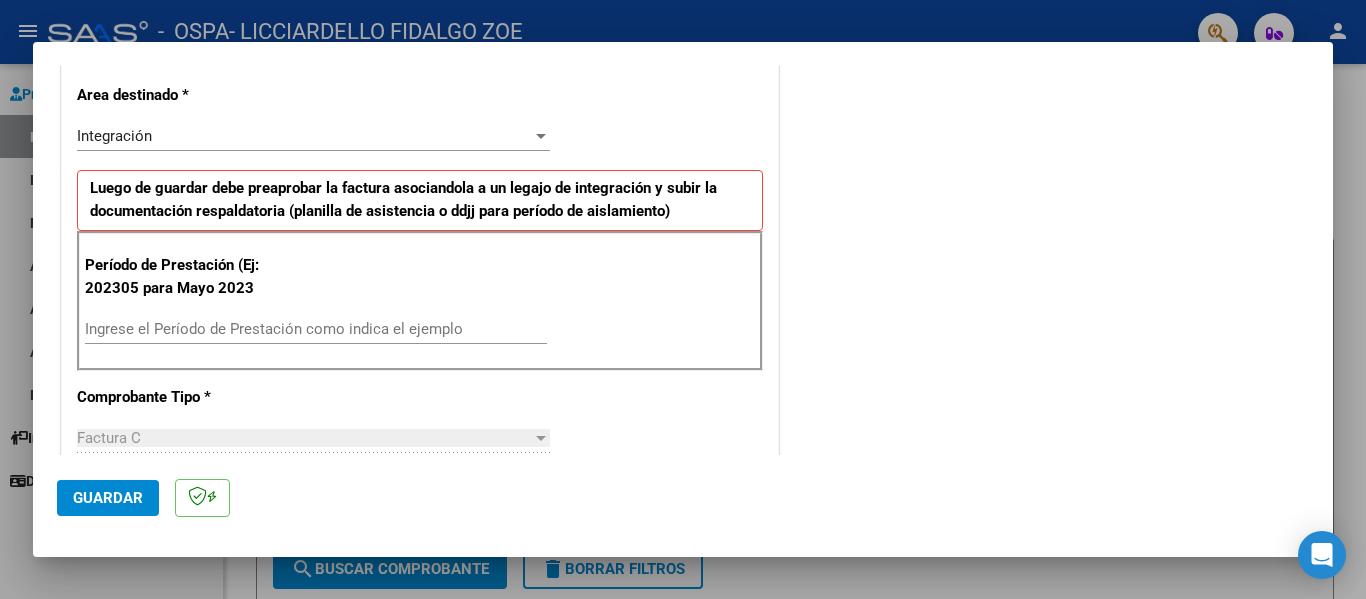 scroll, scrollTop: 414, scrollLeft: 0, axis: vertical 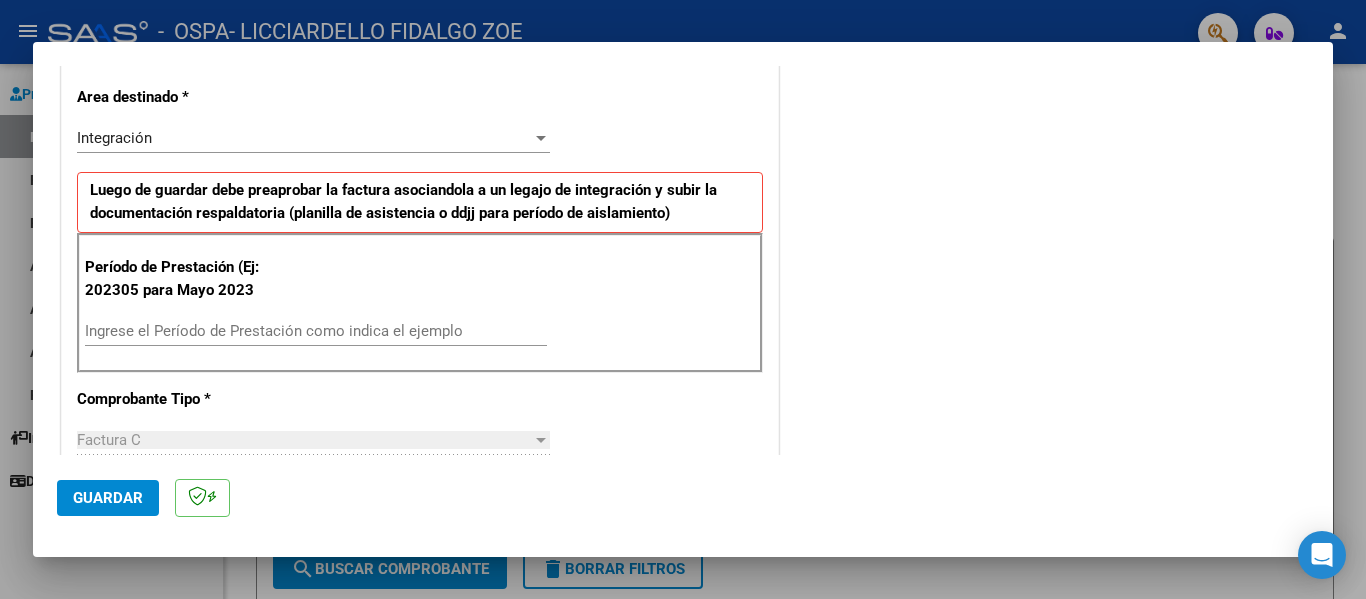 drag, startPoint x: 270, startPoint y: 386, endPoint x: 402, endPoint y: 401, distance: 132.84953 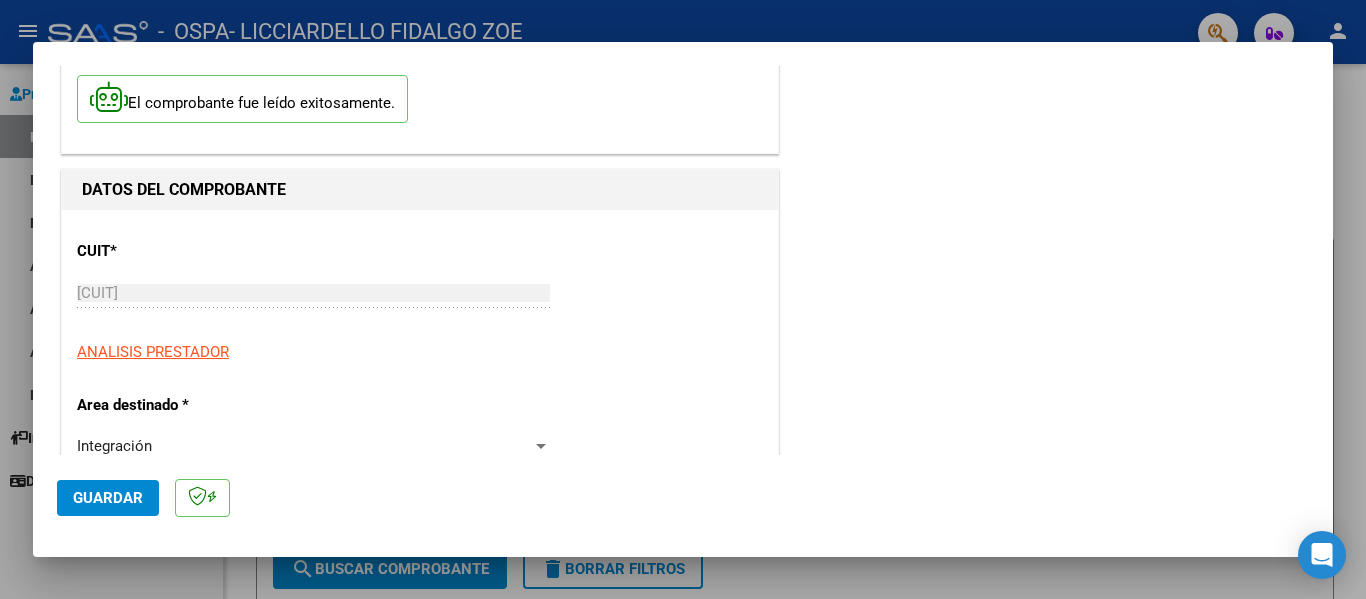 scroll, scrollTop: 107, scrollLeft: 0, axis: vertical 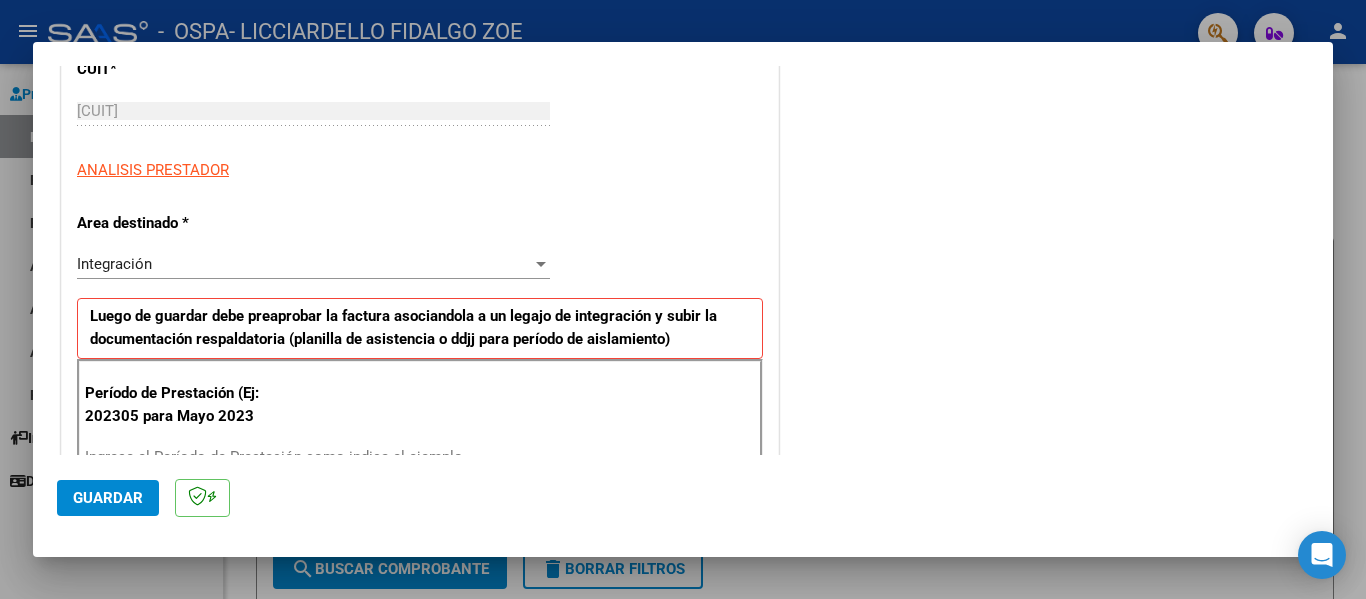 click on "Integración" at bounding box center [304, 264] 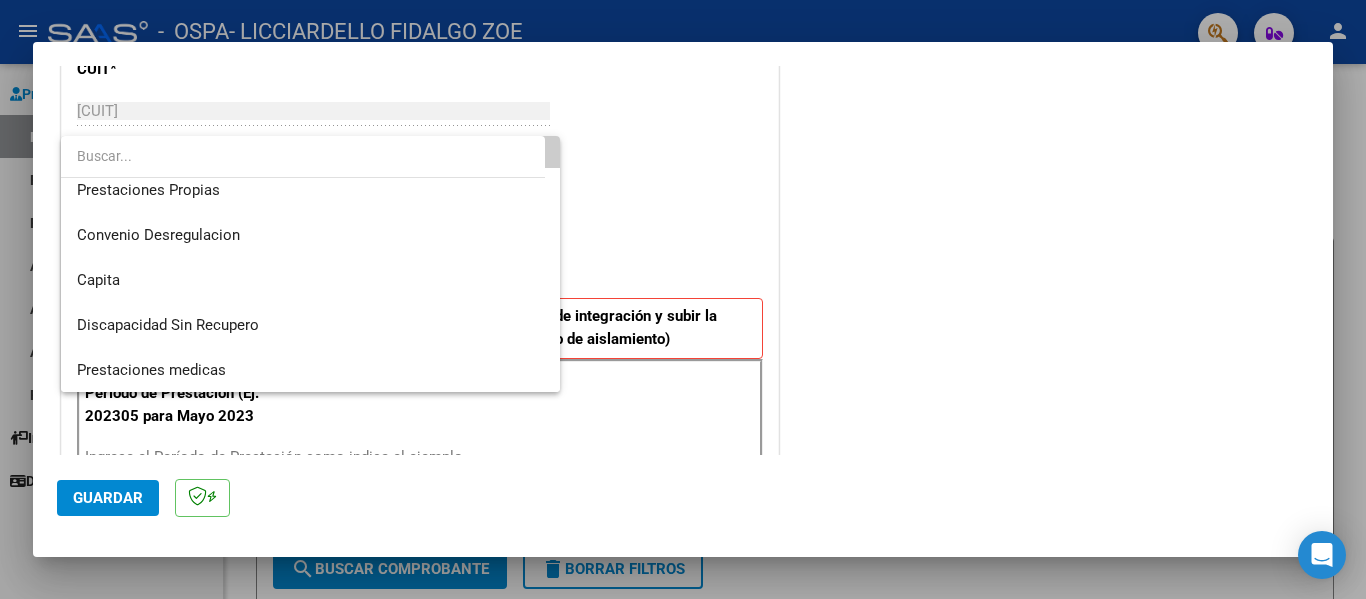 scroll, scrollTop: 0, scrollLeft: 0, axis: both 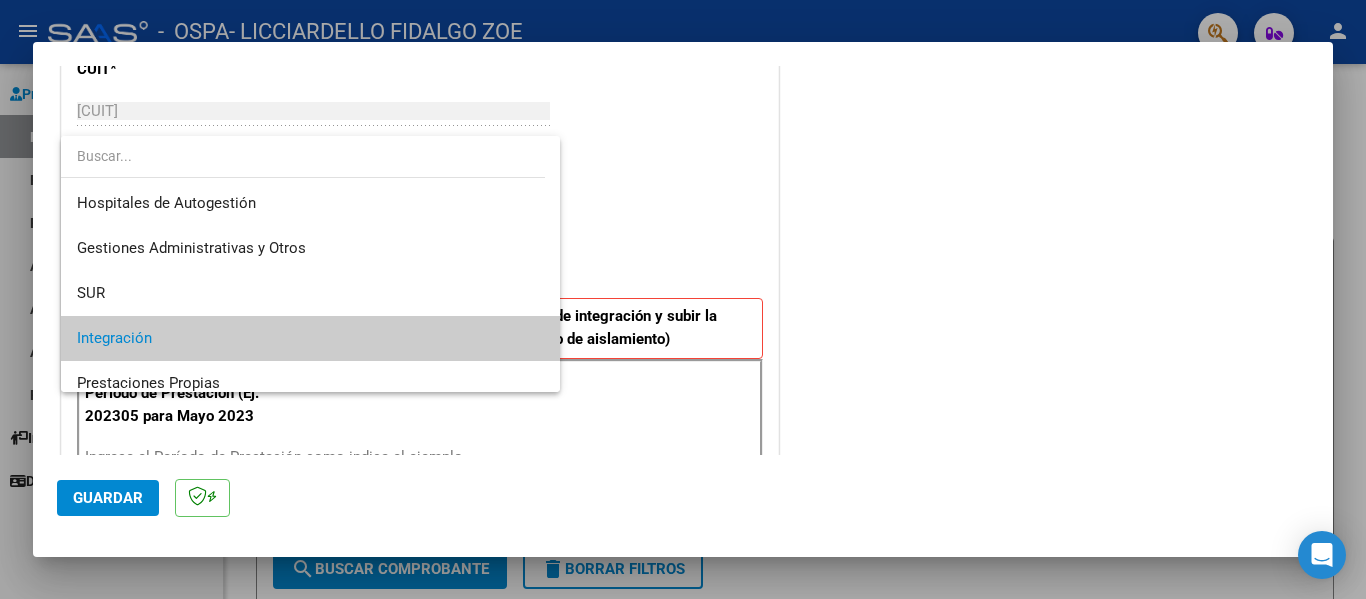 click at bounding box center [683, 299] 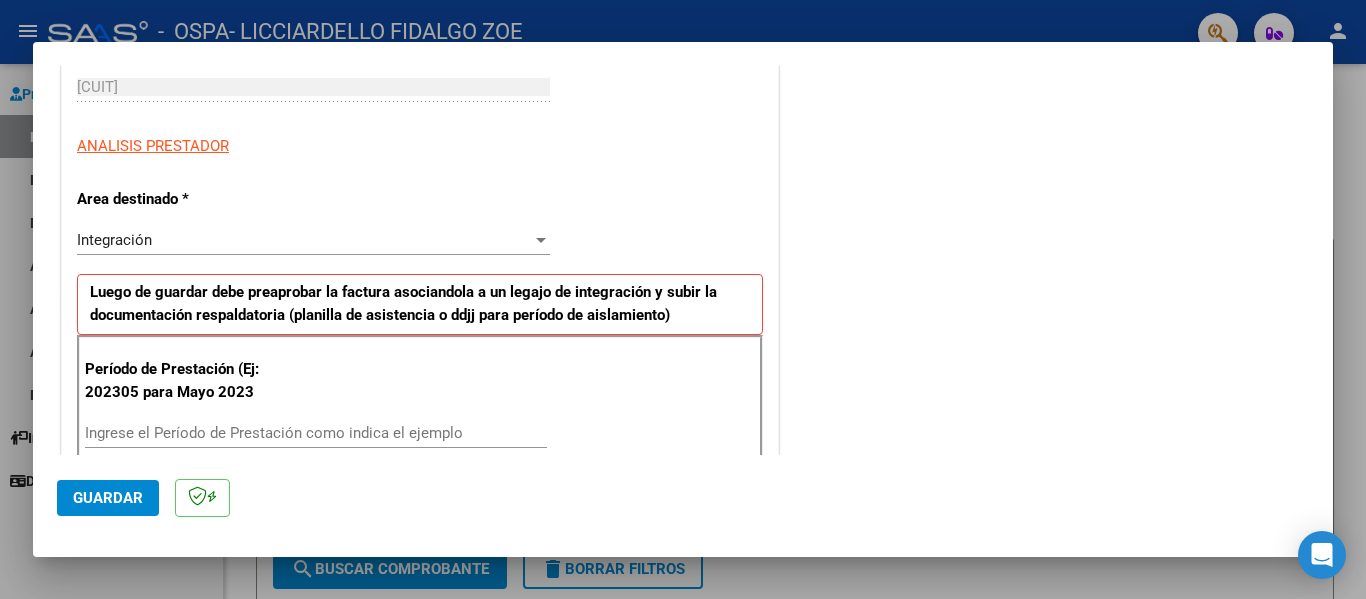 scroll, scrollTop: 313, scrollLeft: 0, axis: vertical 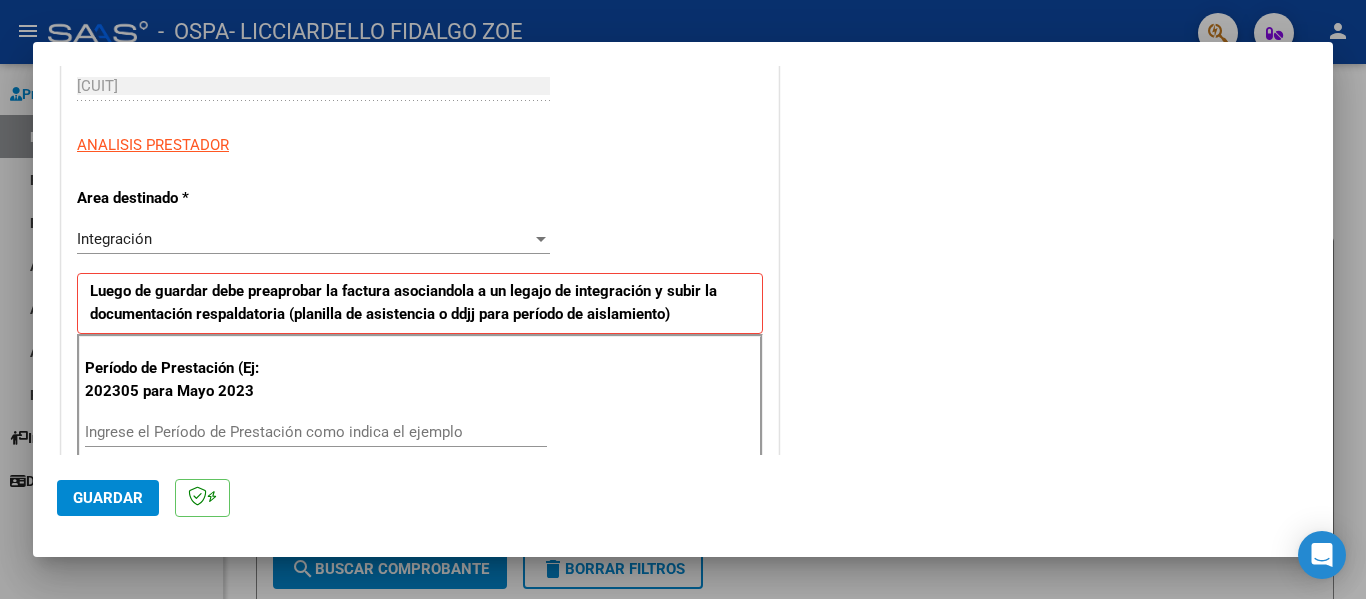 click on "Integración" at bounding box center [304, 239] 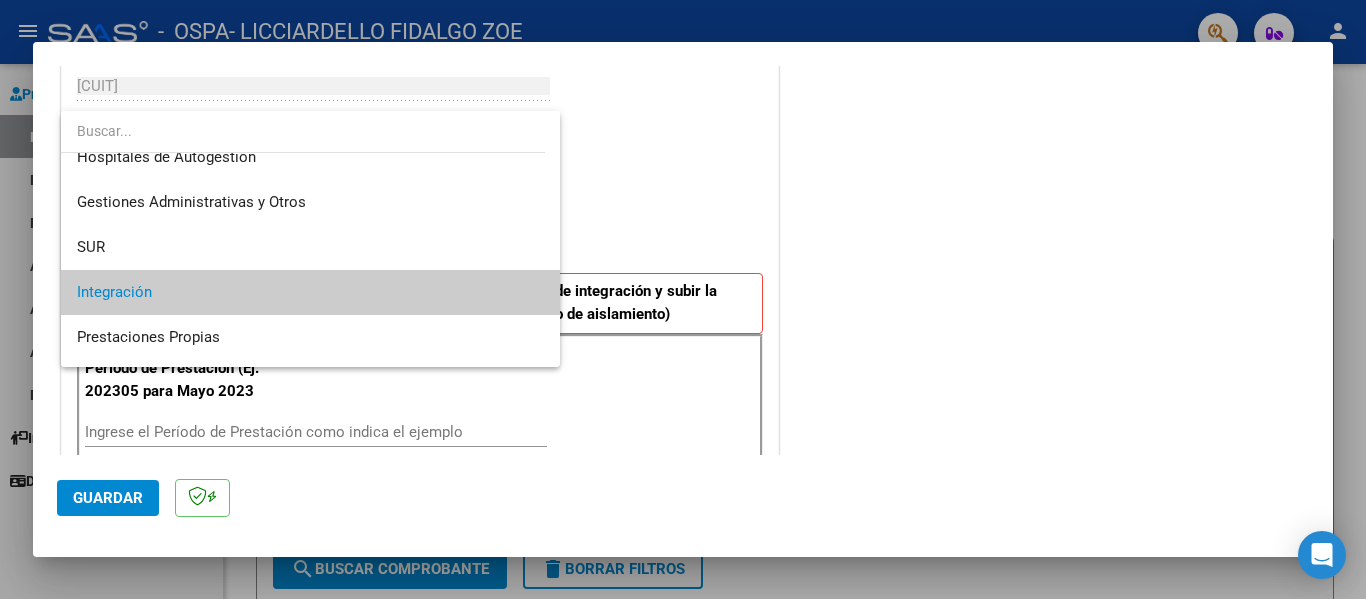 scroll, scrollTop: 0, scrollLeft: 0, axis: both 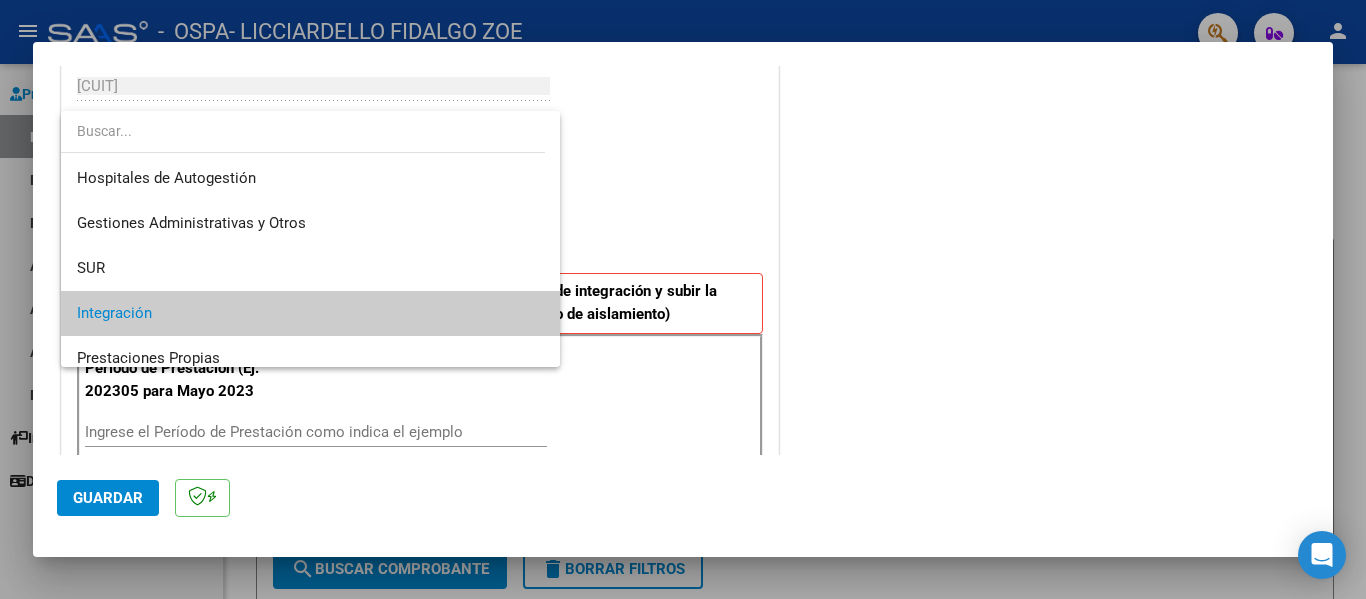 click on "Integración" at bounding box center [310, 313] 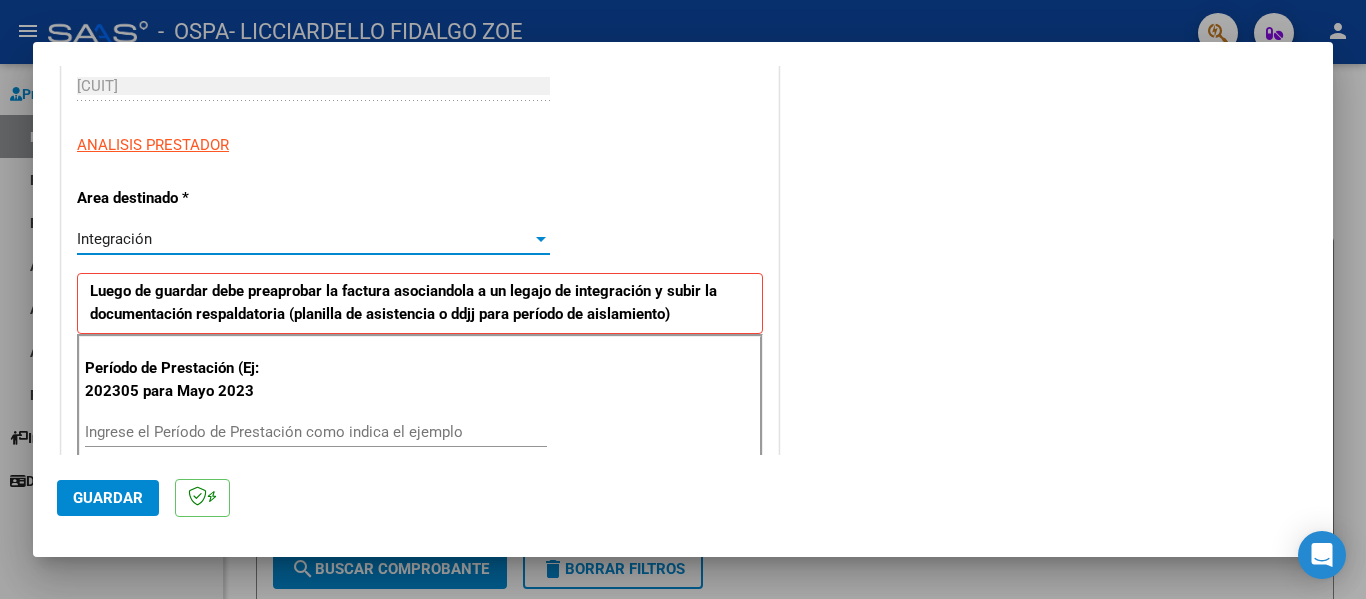 click on "Ingrese el Período de Prestación como indica el ejemplo" at bounding box center [316, 432] 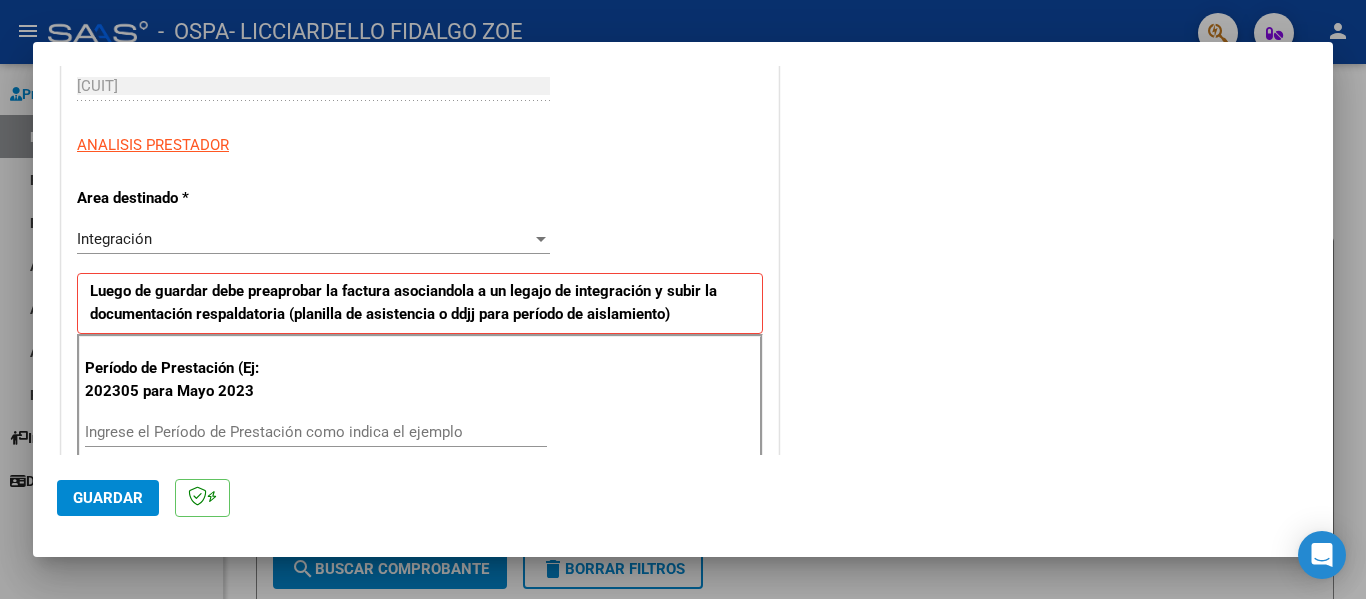 click on "Guardar" 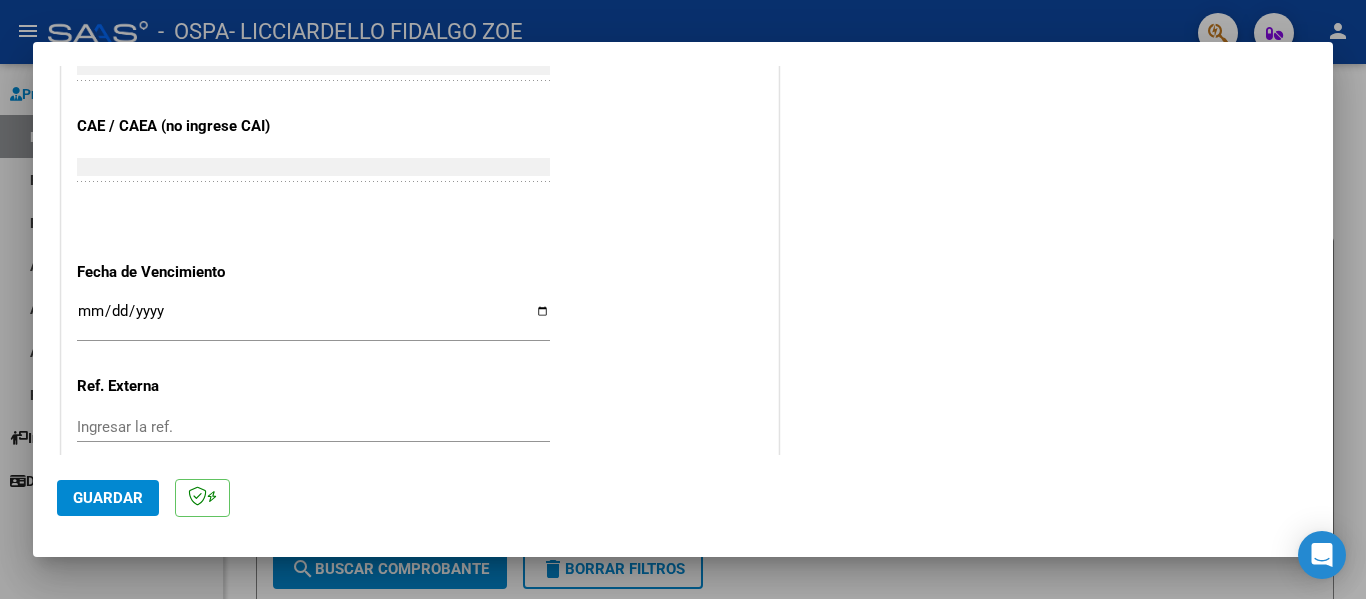scroll, scrollTop: 1207, scrollLeft: 0, axis: vertical 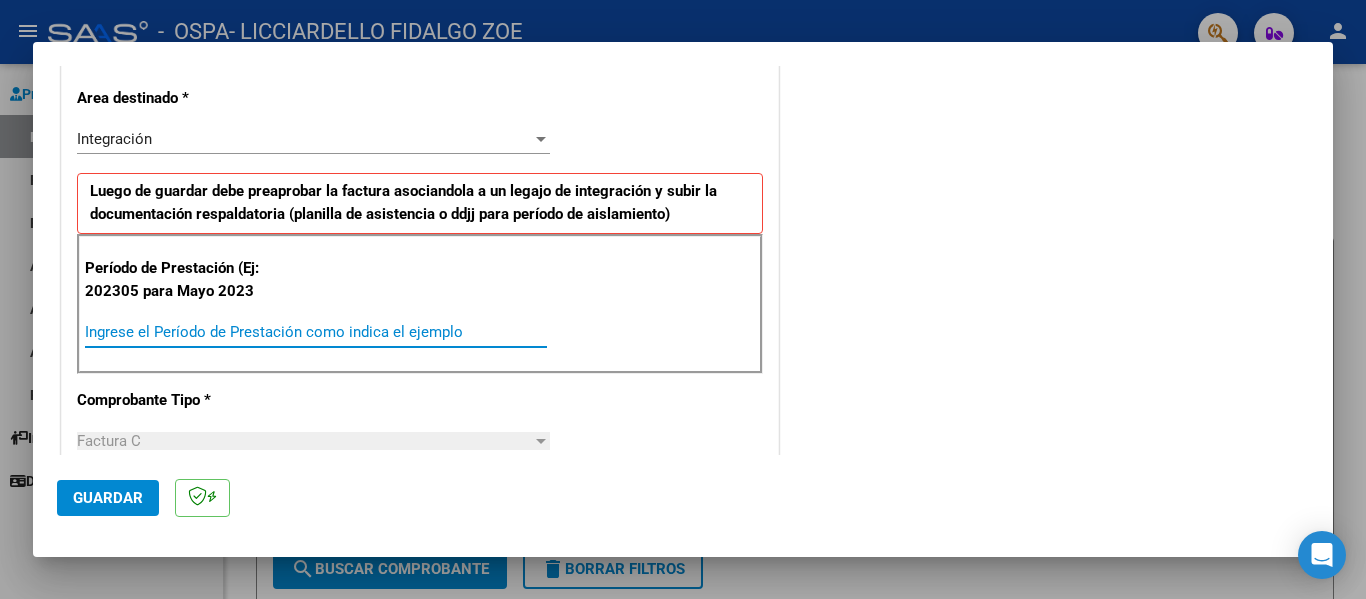 click on "Ingrese el Período de Prestación como indica el ejemplo" at bounding box center (316, 332) 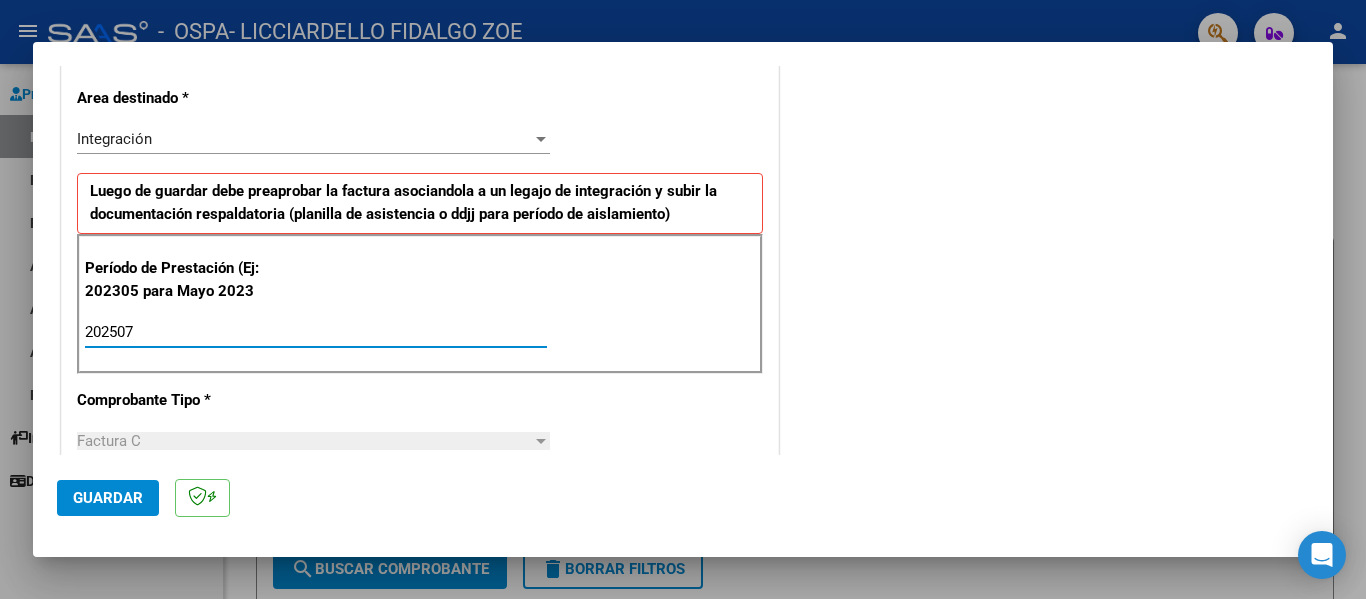 type on "202507" 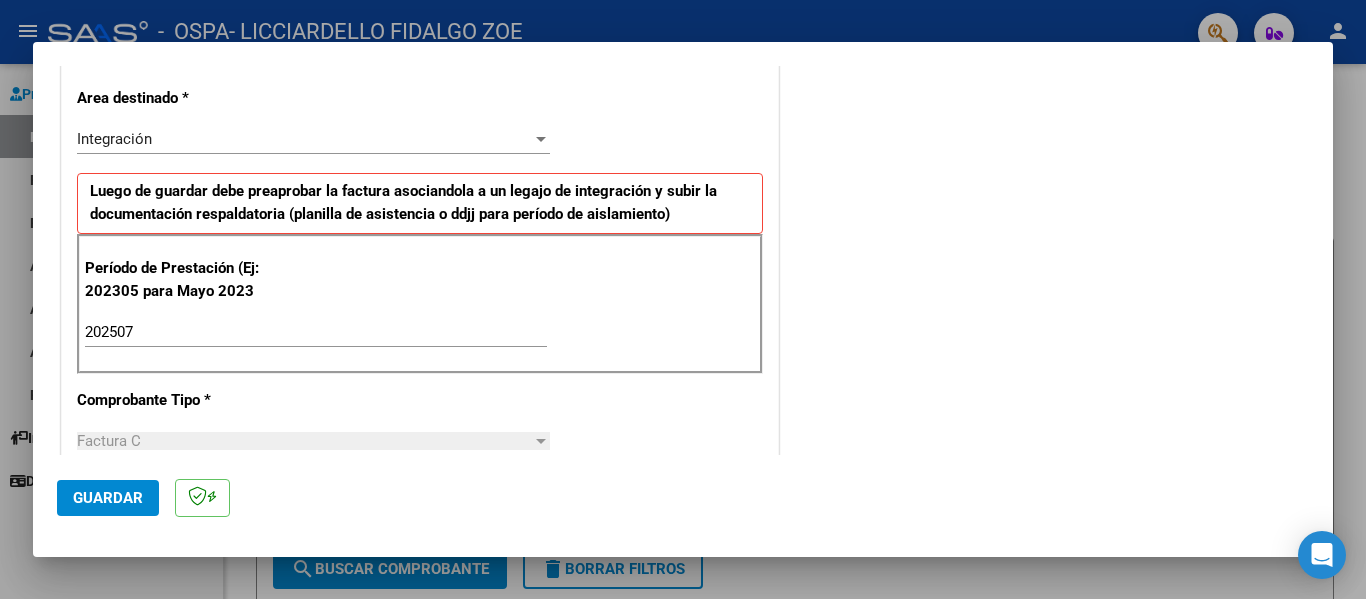 click on "CUIT  *   [CUIT] Ingresar CUIT  ANALISIS PRESTADOR  Area destinado * Integración Seleccionar Area Luego de guardar debe preaprobar la factura asociandola a un legajo de integración y subir la documentación respaldatoria (planilla de asistencia o ddjj para período de aislamiento)  Período de Prestación (Ej: 202305 para Mayo 2023    [DATE] Ingrese el Período de Prestación como indica el ejemplo   Comprobante Tipo * Factura C Seleccionar Tipo Punto de Venta  *   [NUMBER] Ingresar el Nro.  Número  *   [NUMBER] Ingresar el Nro.  Monto  *   $ 98.964,88 Ingresar el monto  Fecha del Cpbt.  *   [DATE] Ingresar la fecha  CAE / CAEA (no ingrese CAI)    [CAE] Ingresar el CAE o CAEA (no ingrese CAI)  Fecha de Vencimiento    Ingresar la fecha  Ref. Externa    Ingresar la ref.  N° Liquidación    Ingresar el N° Liquidación" at bounding box center (420, 636) 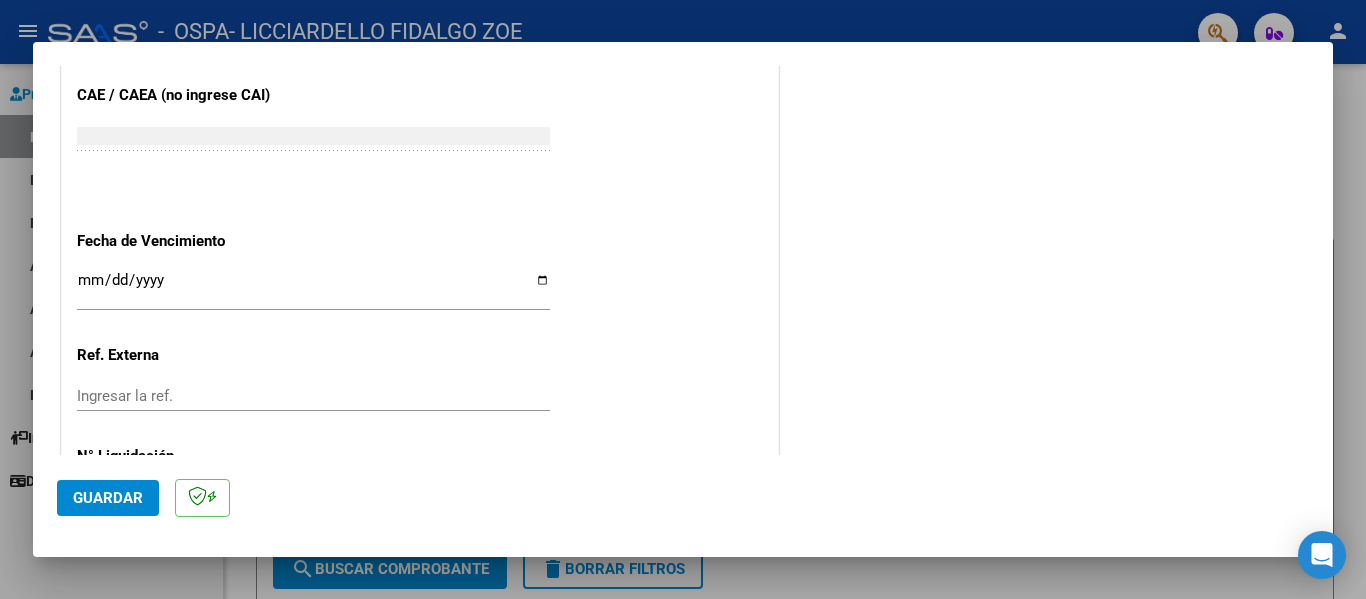 scroll, scrollTop: 1239, scrollLeft: 0, axis: vertical 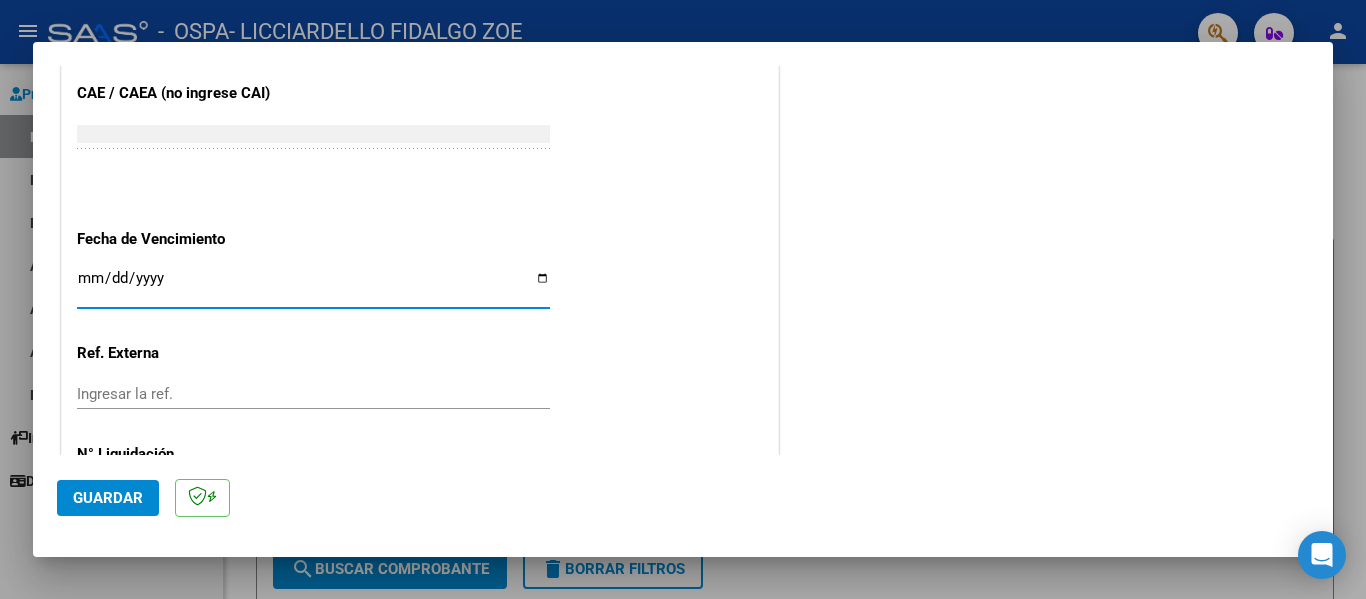 click on "Ingresar la fecha" at bounding box center (313, 286) 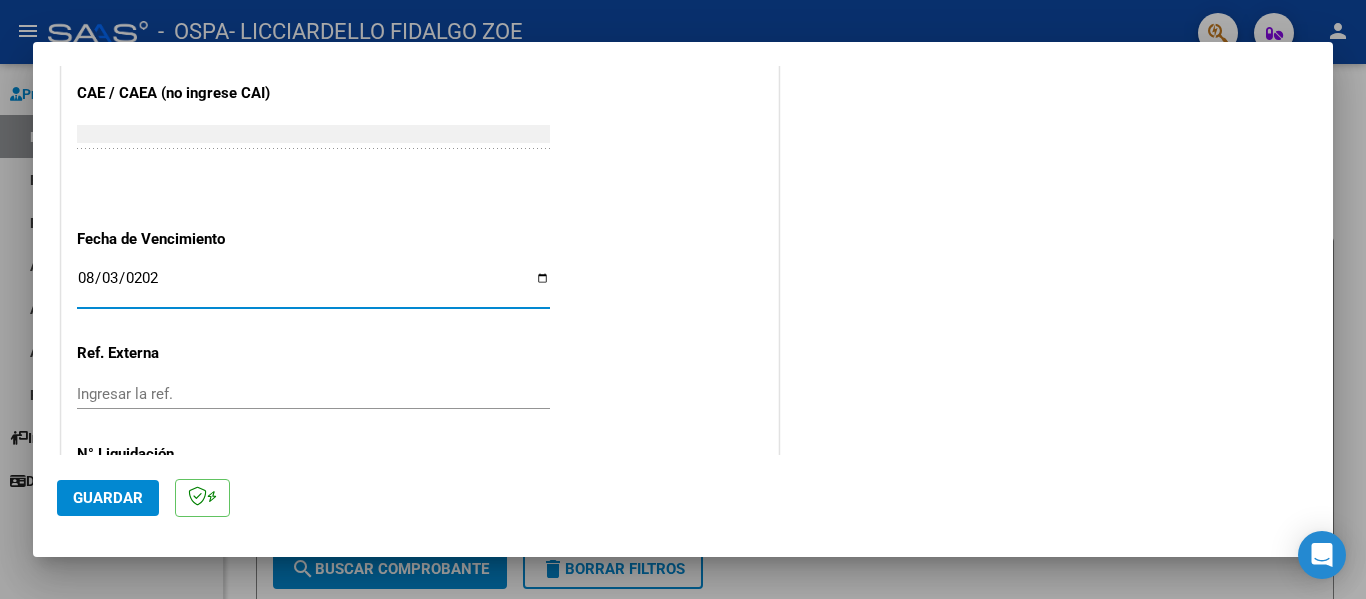 type on "2025-08-03" 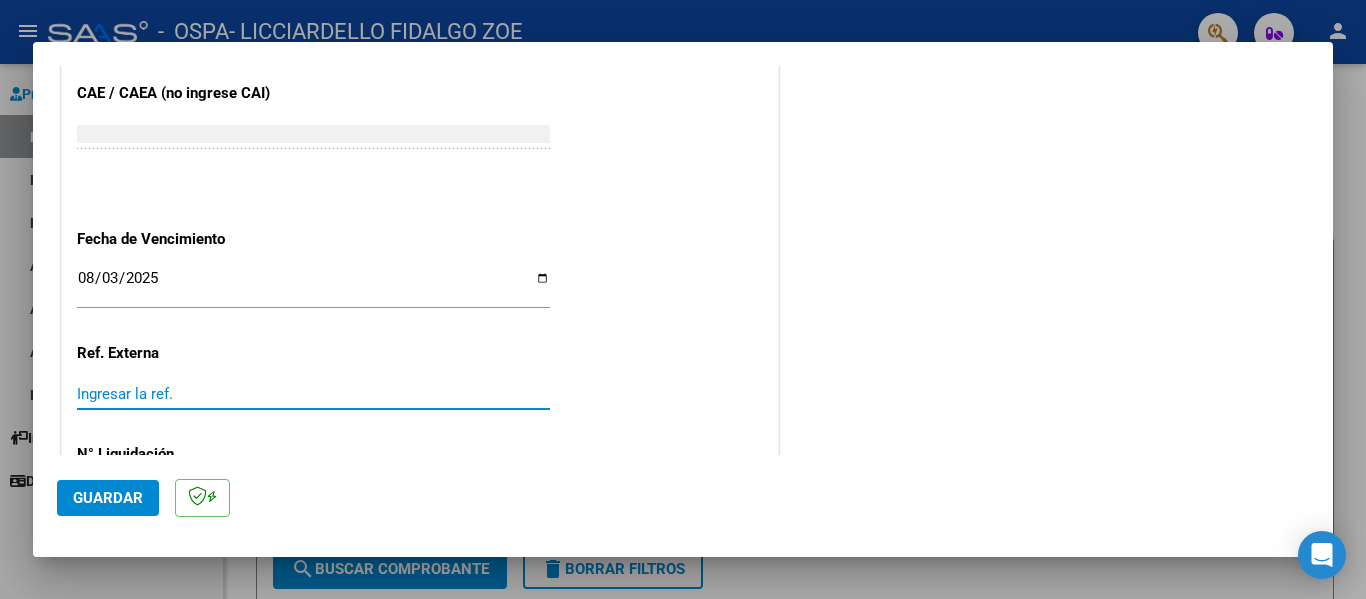 click on "Ingresar la ref." at bounding box center (313, 394) 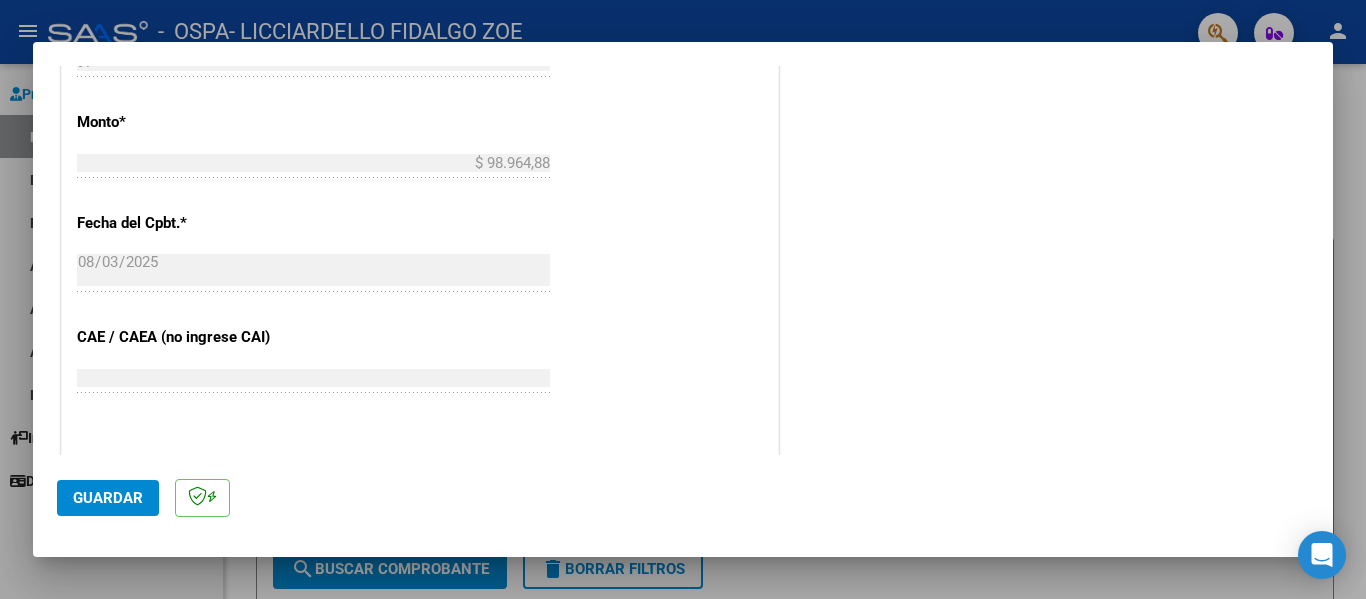 scroll, scrollTop: 965, scrollLeft: 0, axis: vertical 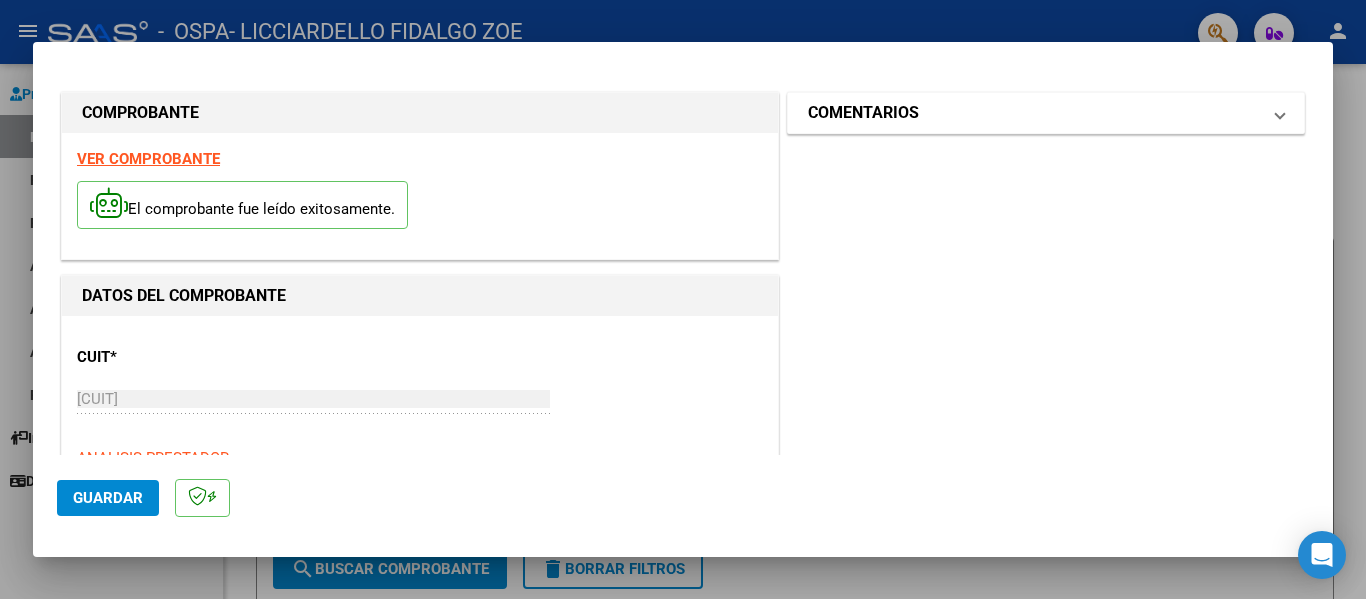 click on "COMENTARIOS" at bounding box center (1034, 113) 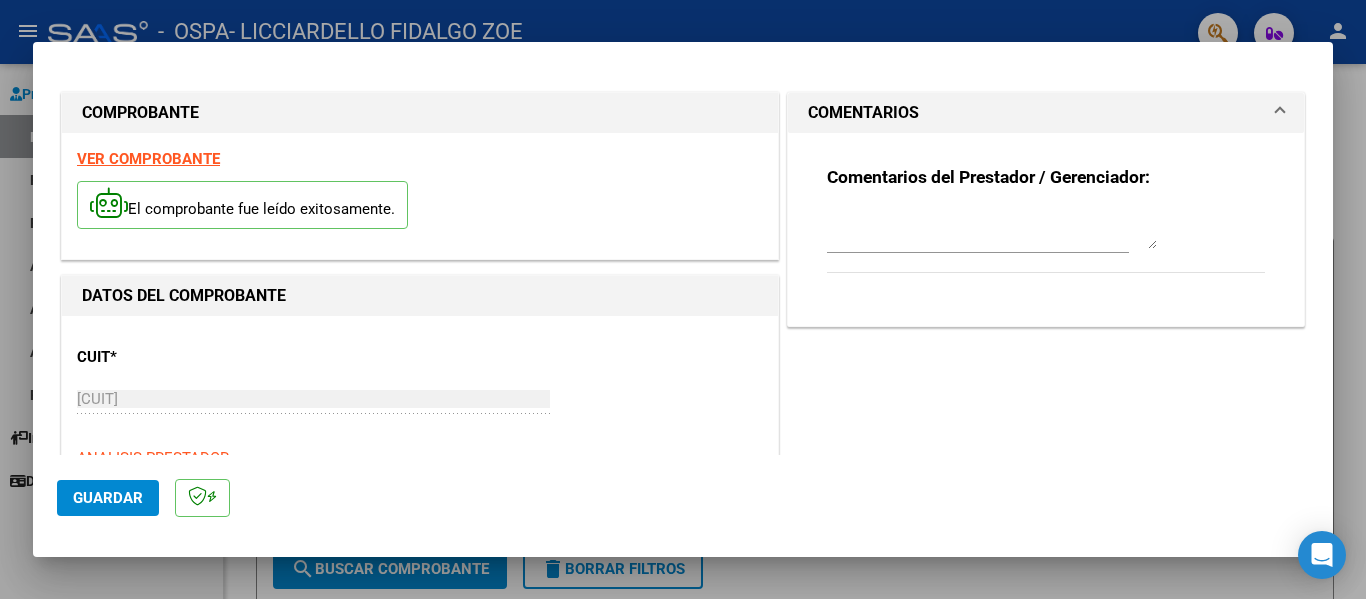 click on "COMENTARIOS" at bounding box center [1046, 113] 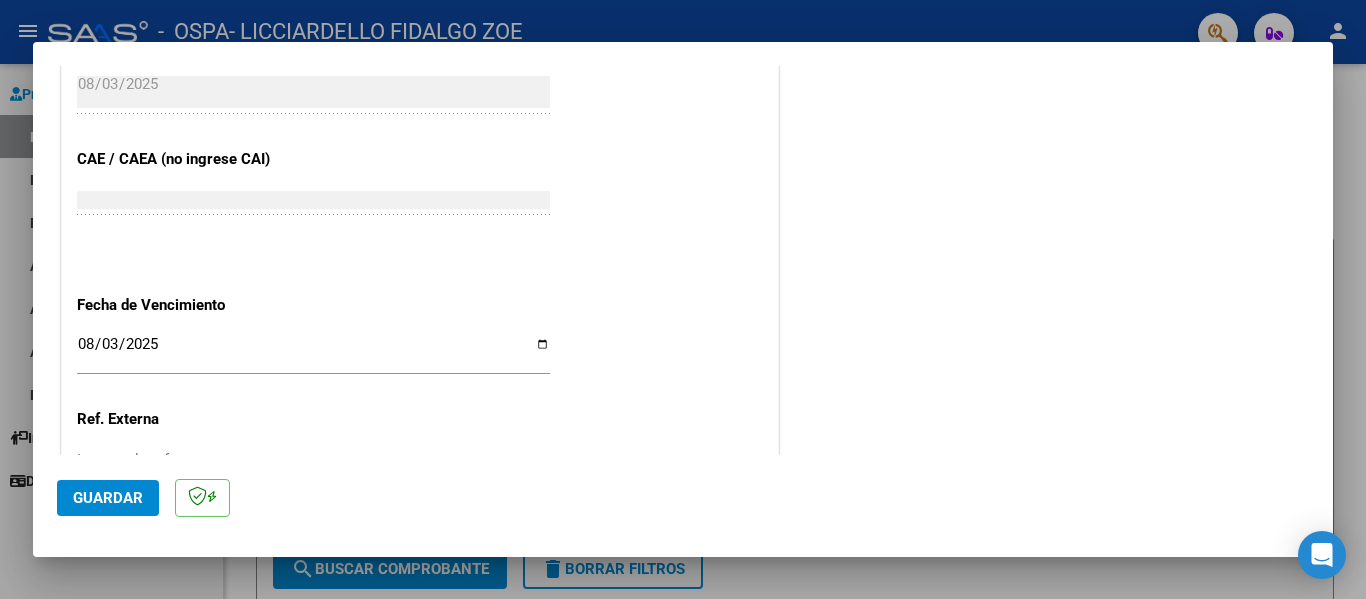 scroll, scrollTop: 1333, scrollLeft: 0, axis: vertical 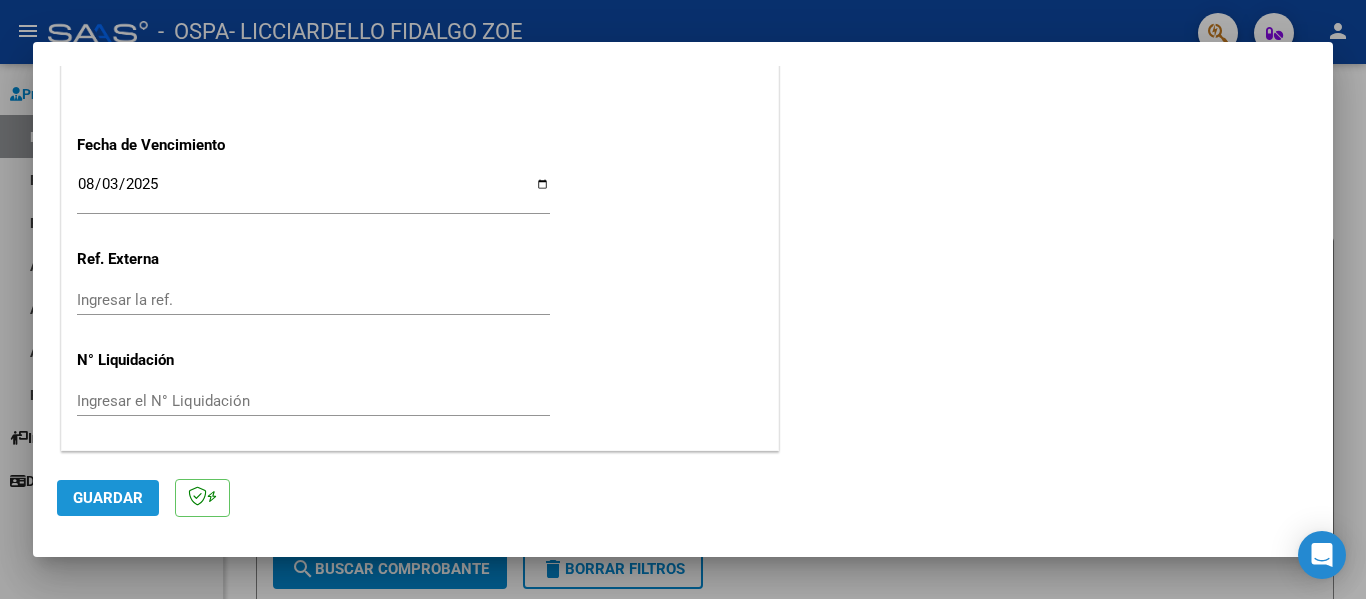 click on "Guardar" 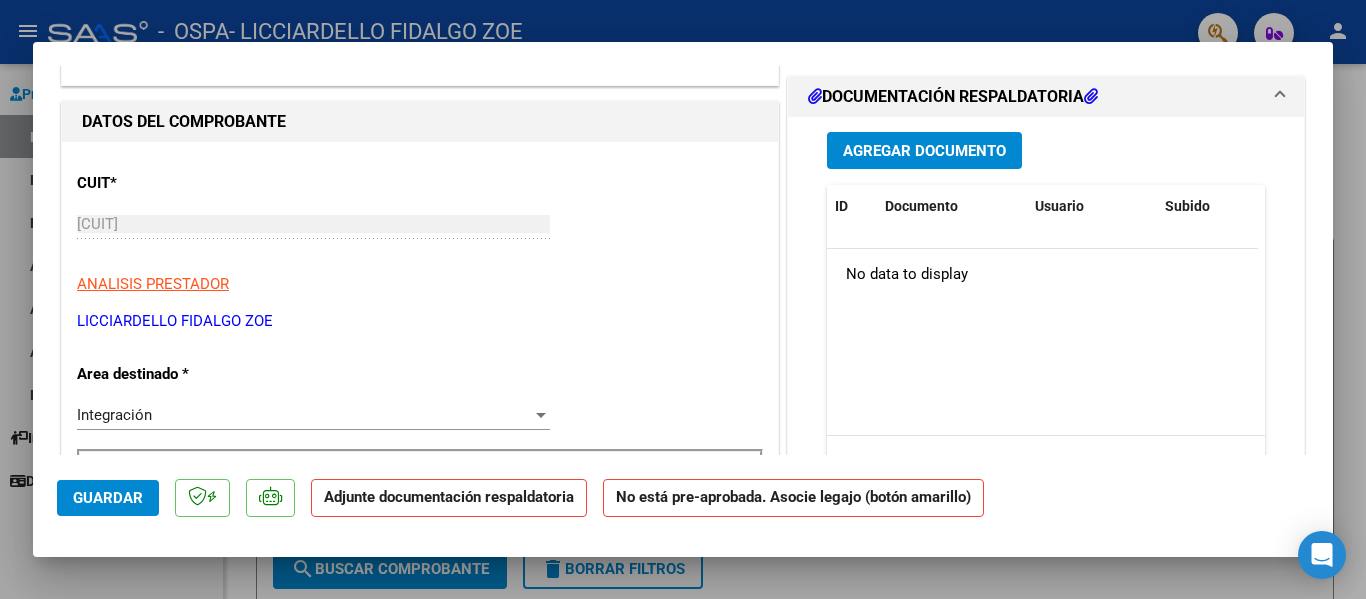 scroll, scrollTop: 221, scrollLeft: 0, axis: vertical 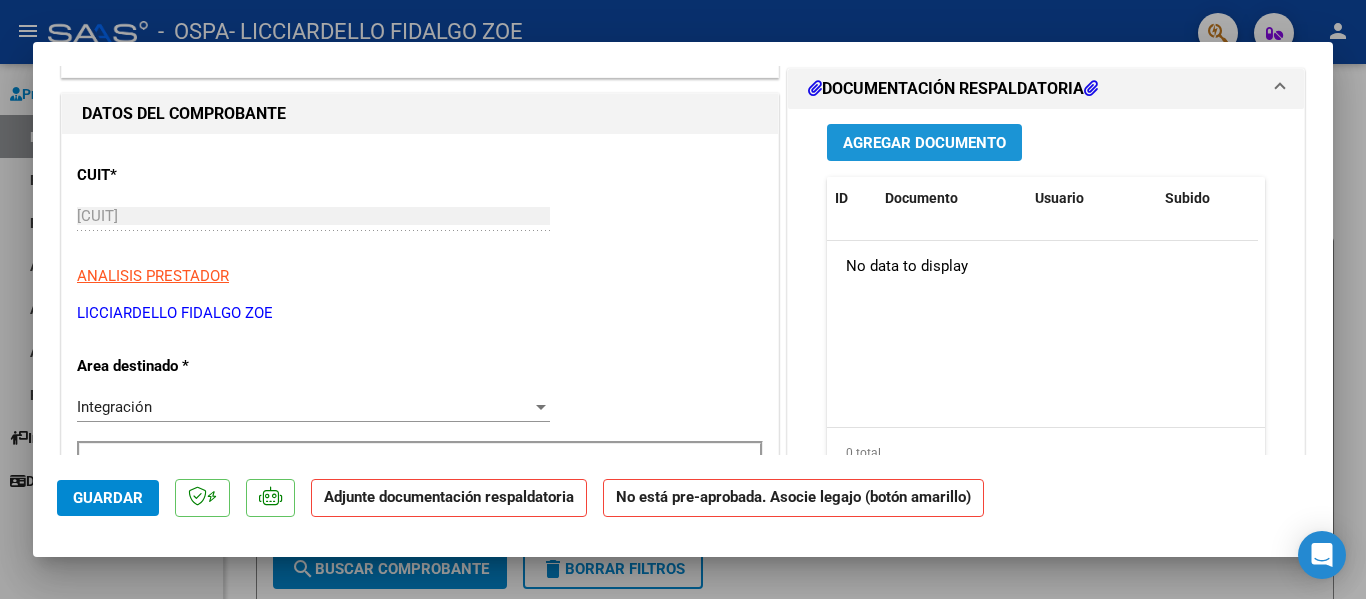 click on "Agregar Documento" at bounding box center (924, 143) 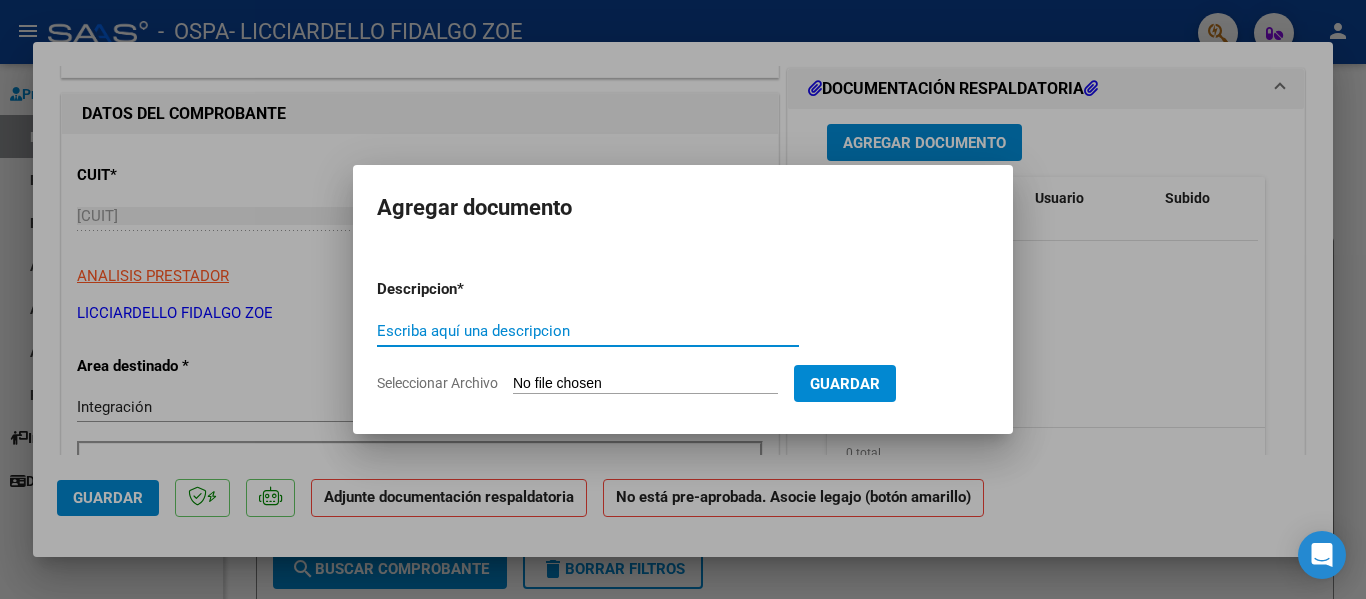 click on "Escriba aquí una descripcion" at bounding box center [588, 331] 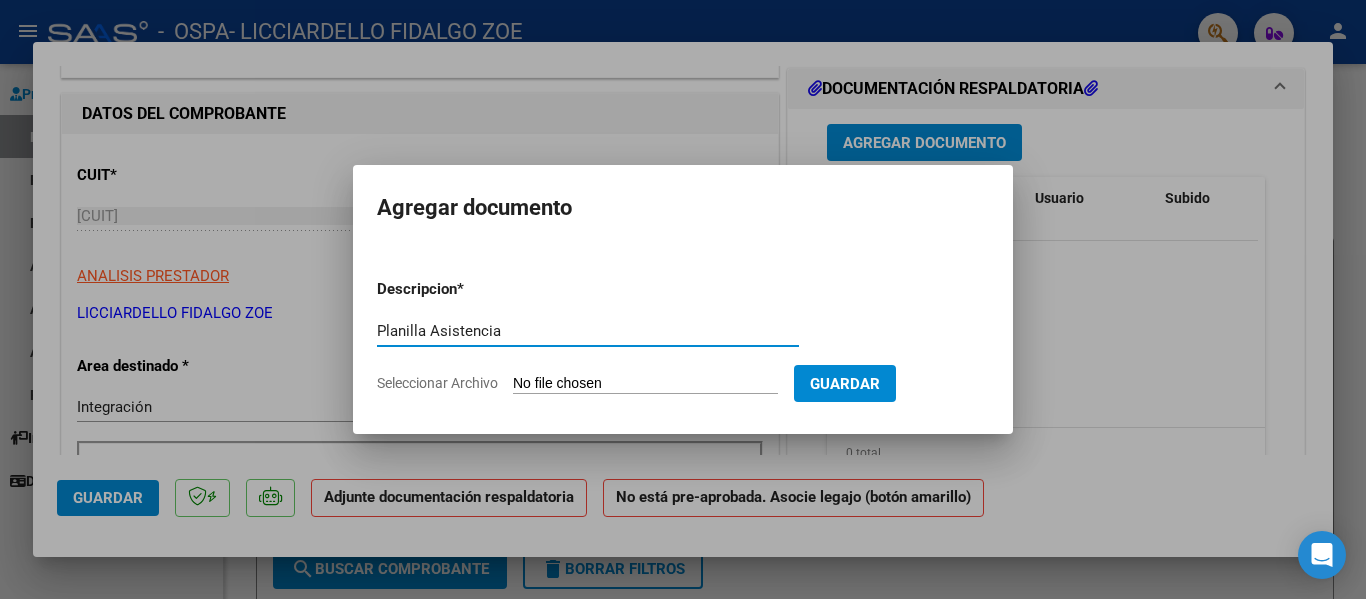 type on "Planilla Asistencia" 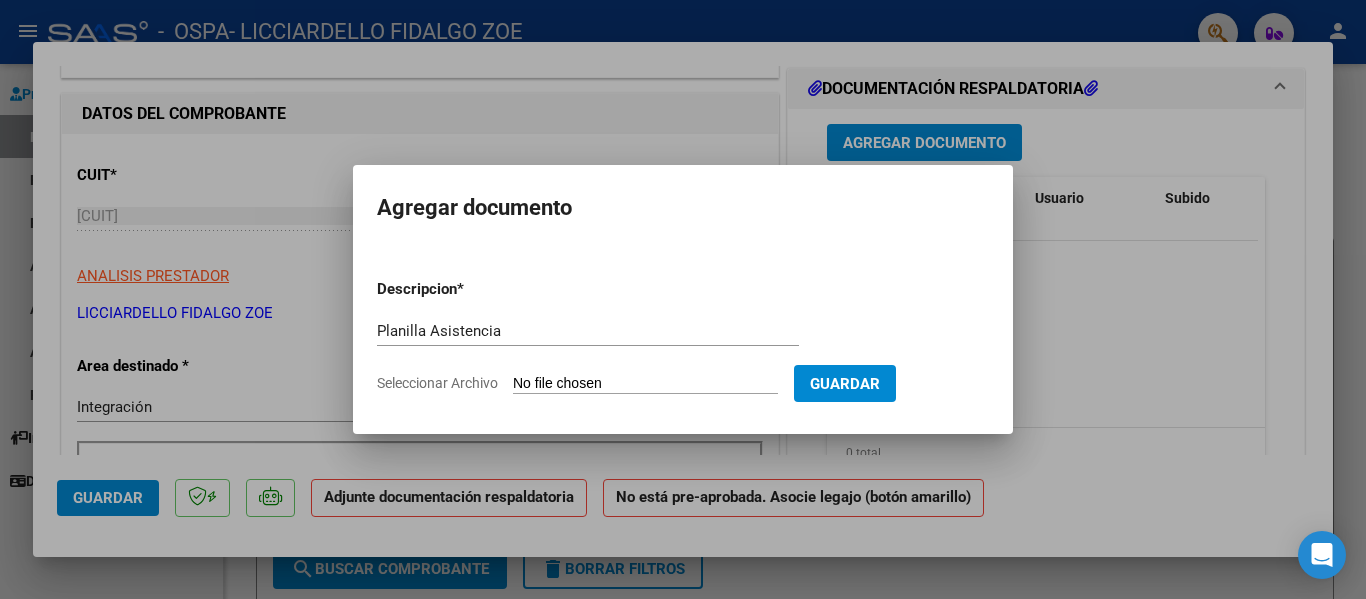 click on "Guardar" at bounding box center [845, 384] 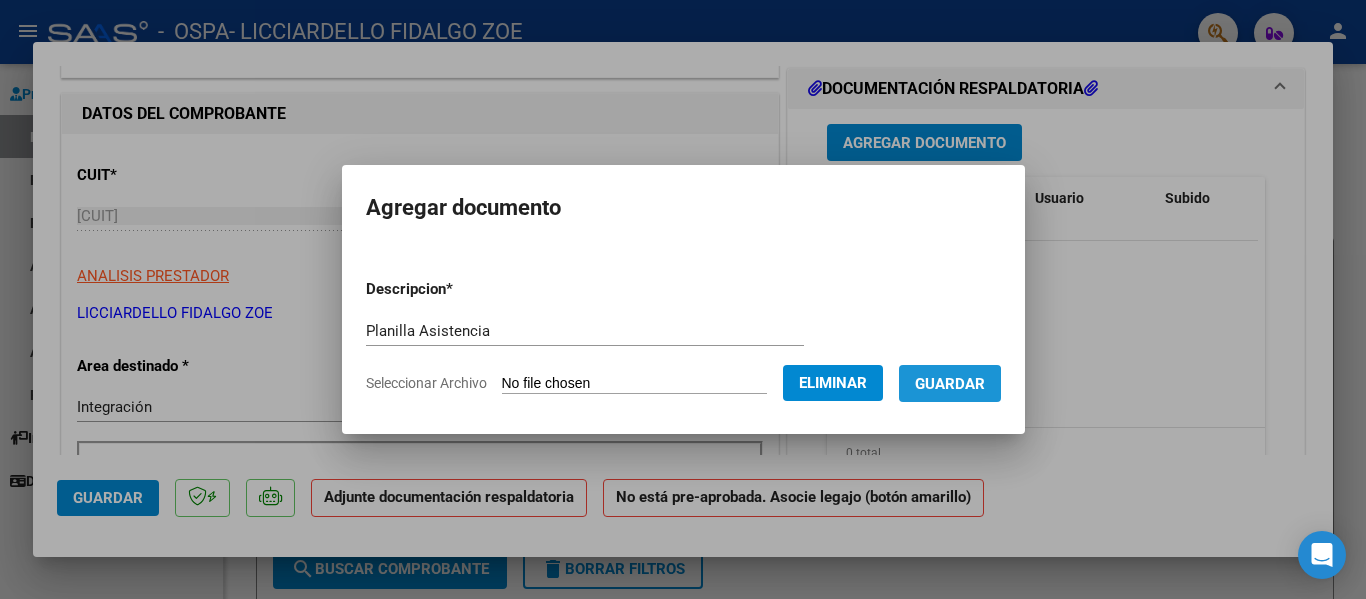 click on "Guardar" at bounding box center (950, 384) 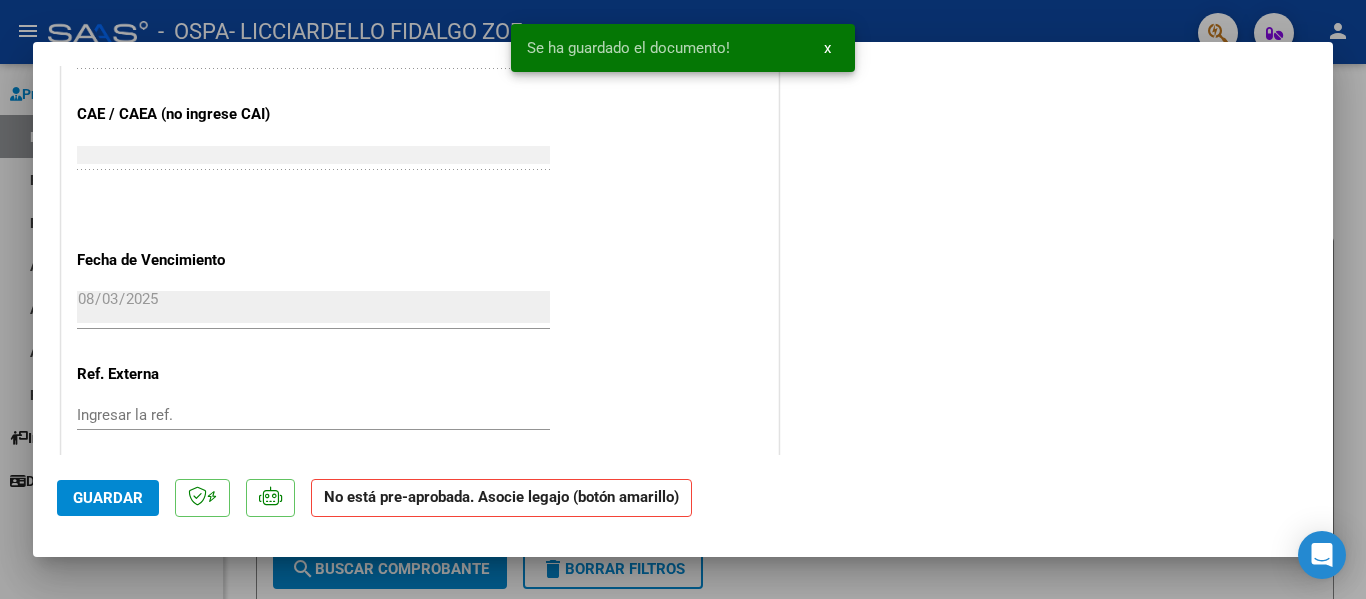 scroll, scrollTop: 1348, scrollLeft: 0, axis: vertical 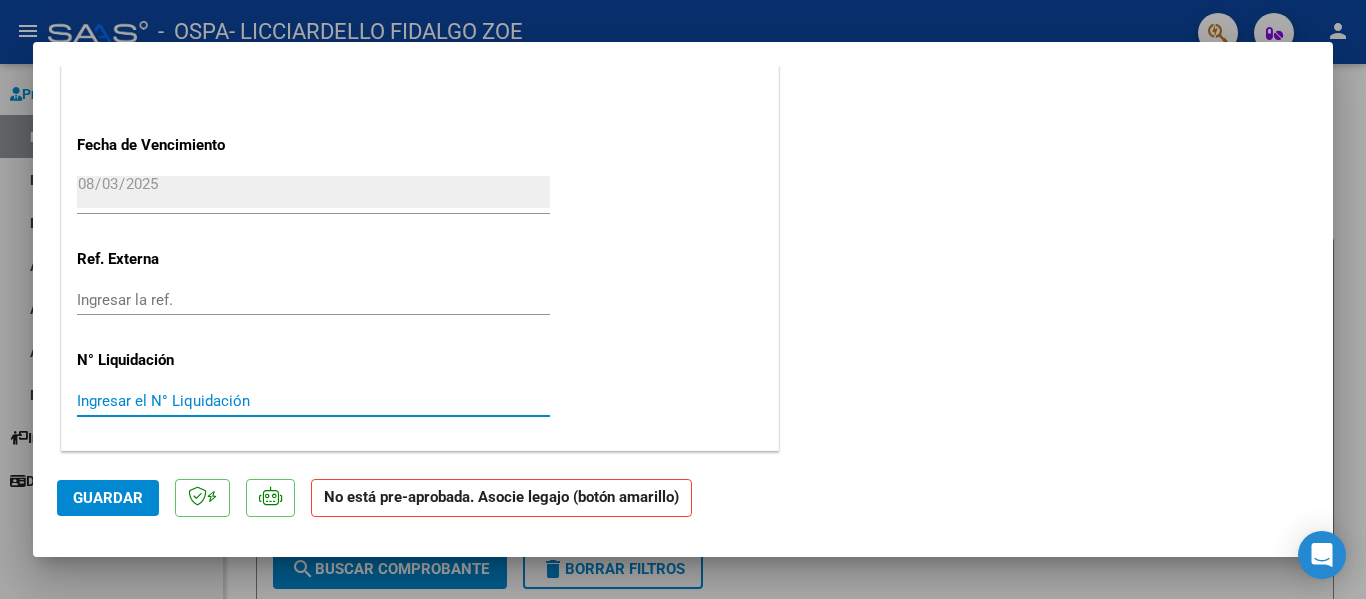 click on "Ingresar el N° Liquidación" at bounding box center (313, 401) 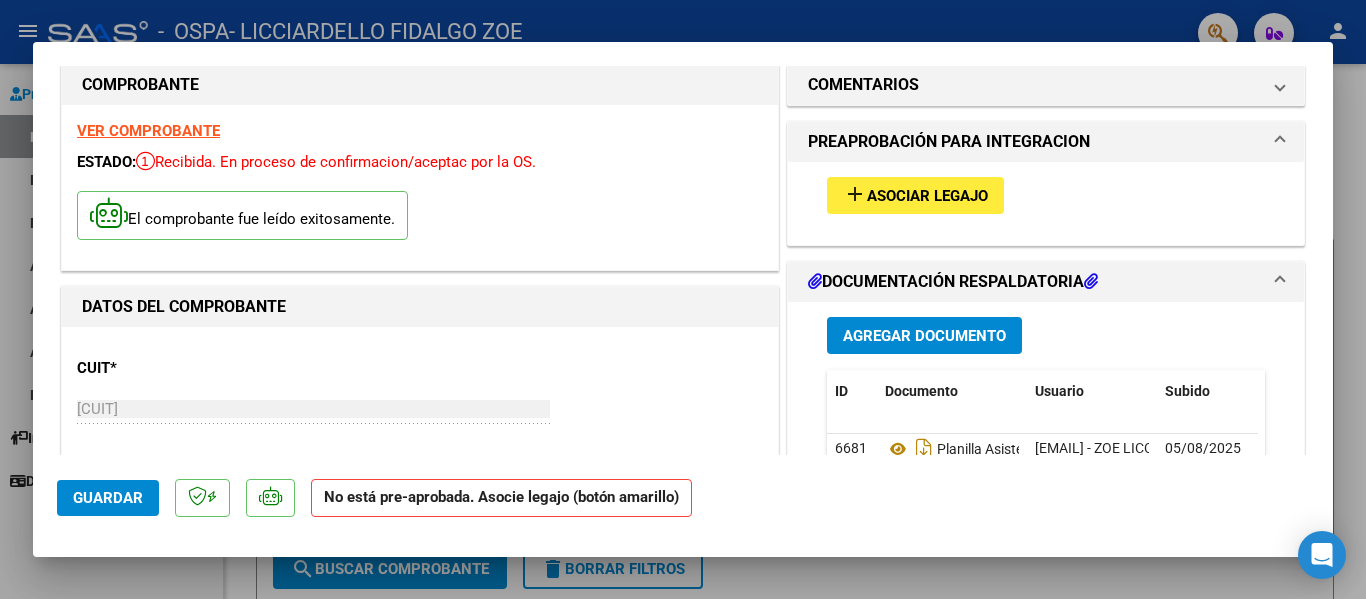 scroll, scrollTop: 0, scrollLeft: 0, axis: both 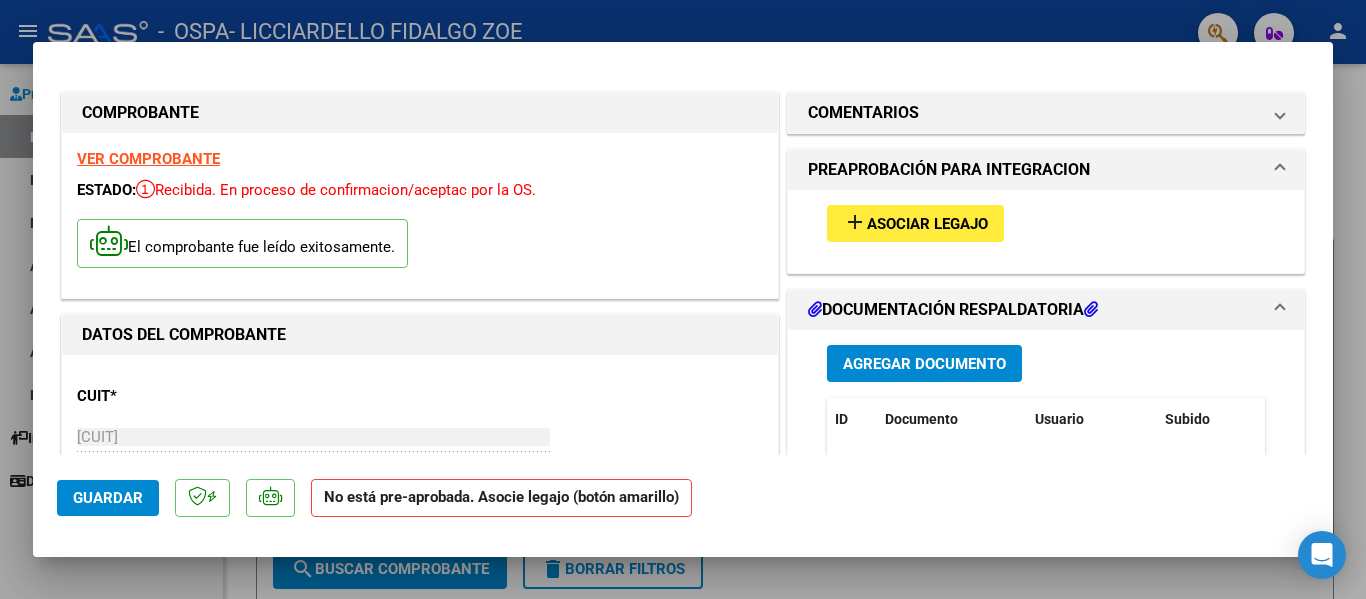 click on "PREAPROBACIÓN PARA INTEGRACION" at bounding box center (1034, 170) 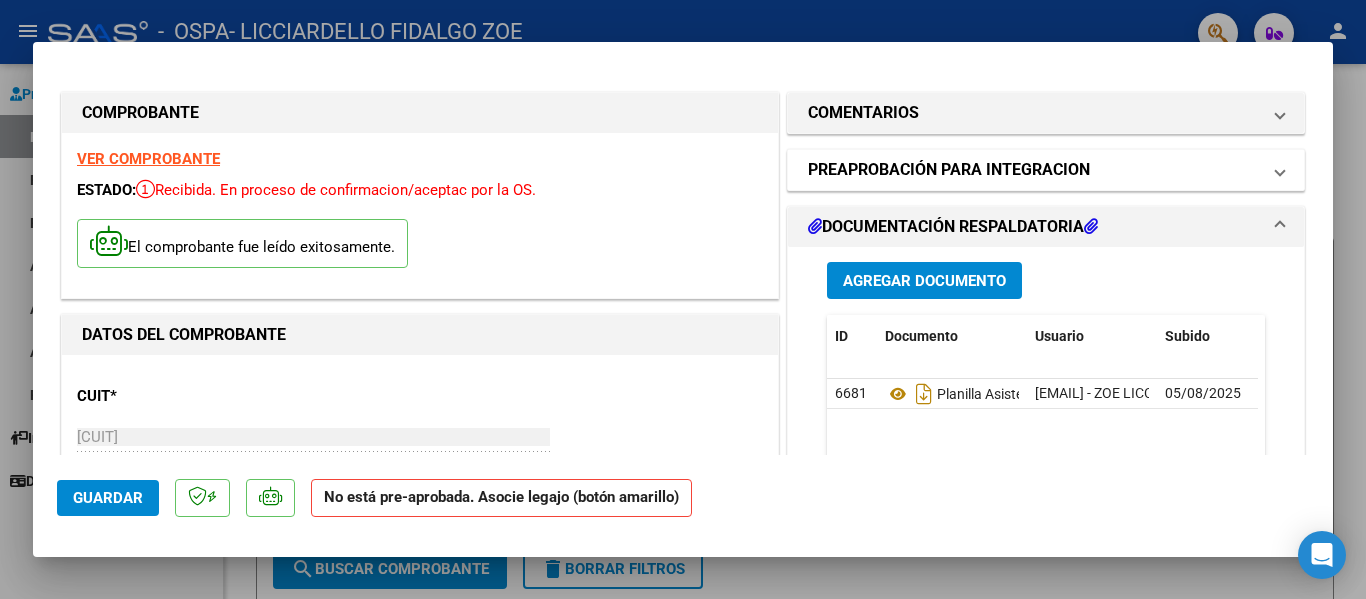 click on "PREAPROBACIÓN PARA INTEGRACION" at bounding box center [1034, 170] 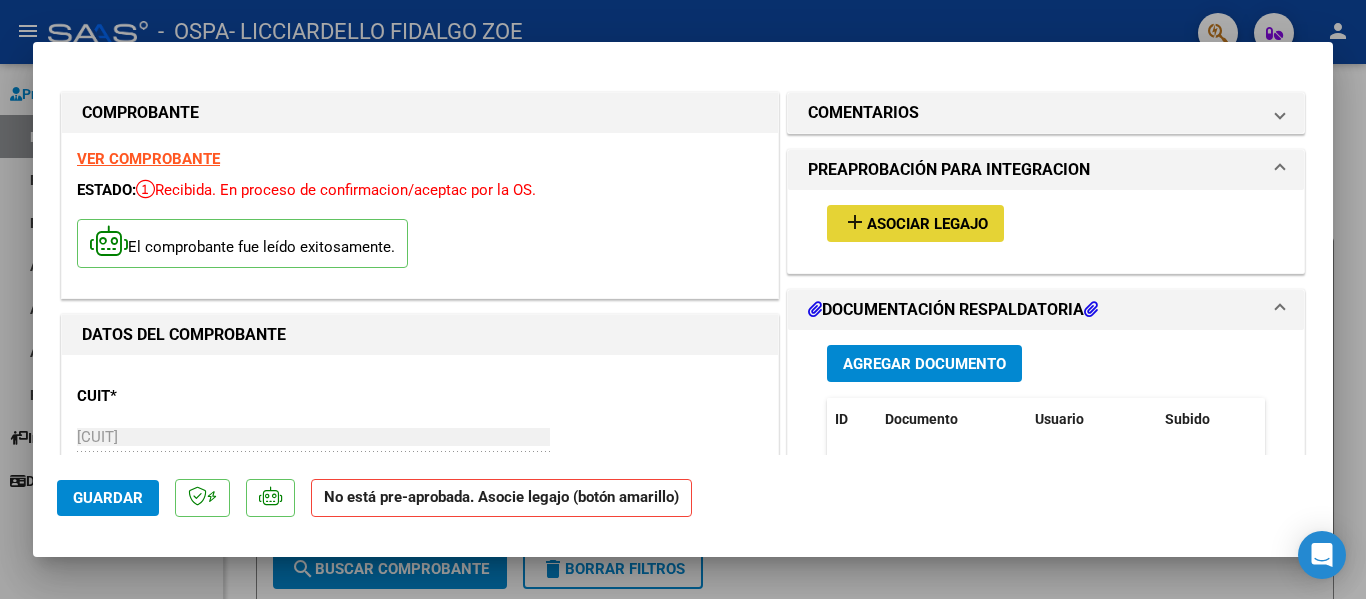 click on "Asociar Legajo" at bounding box center [927, 224] 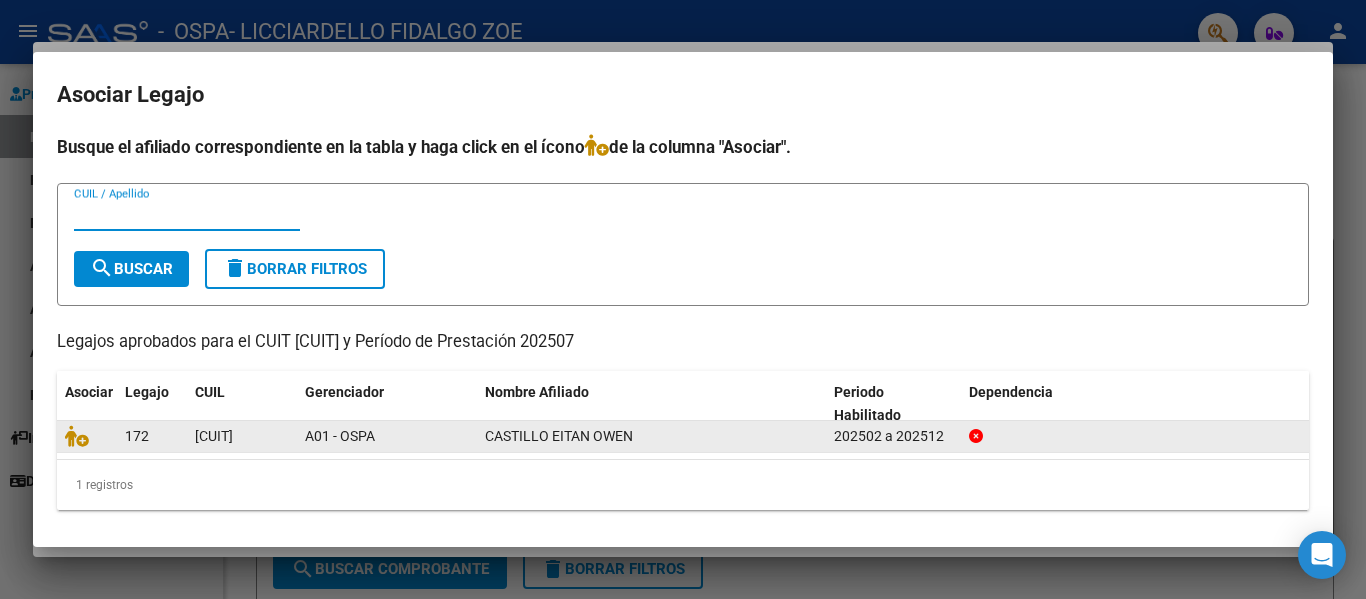 scroll, scrollTop: 4, scrollLeft: 0, axis: vertical 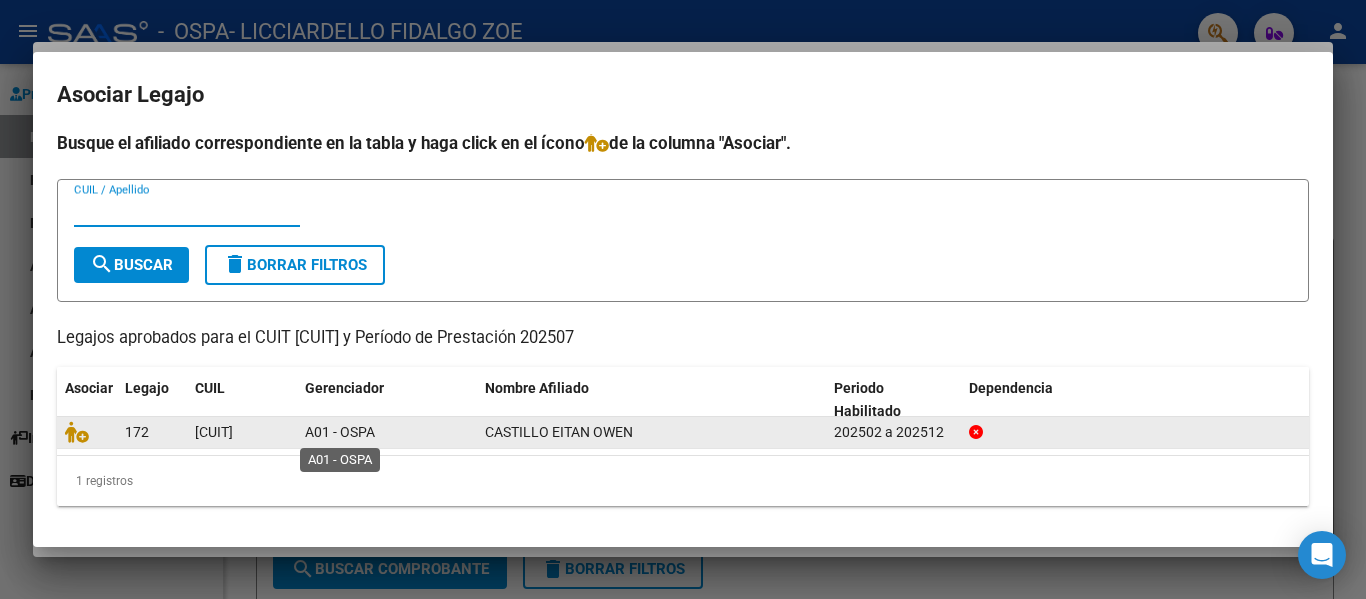 click on "A01 - OSPA" 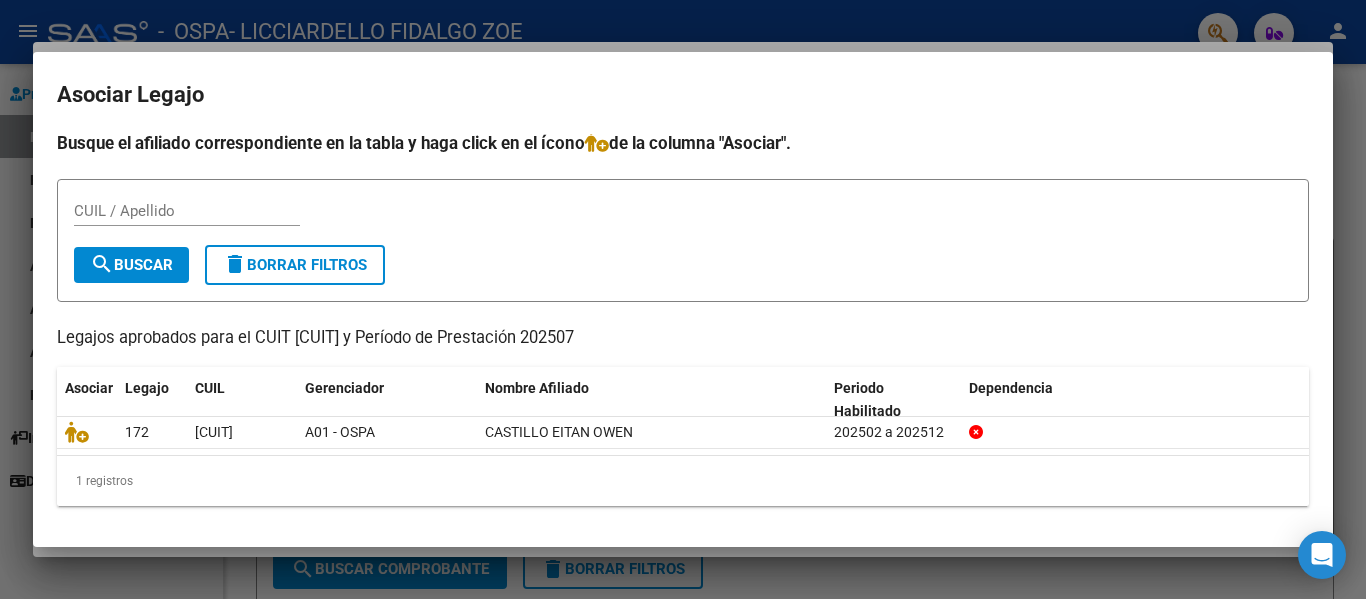 click on "Asociar Legajo CUIL Gerenciador Nombre Afiliado Periodo Habilitado Dependencia" 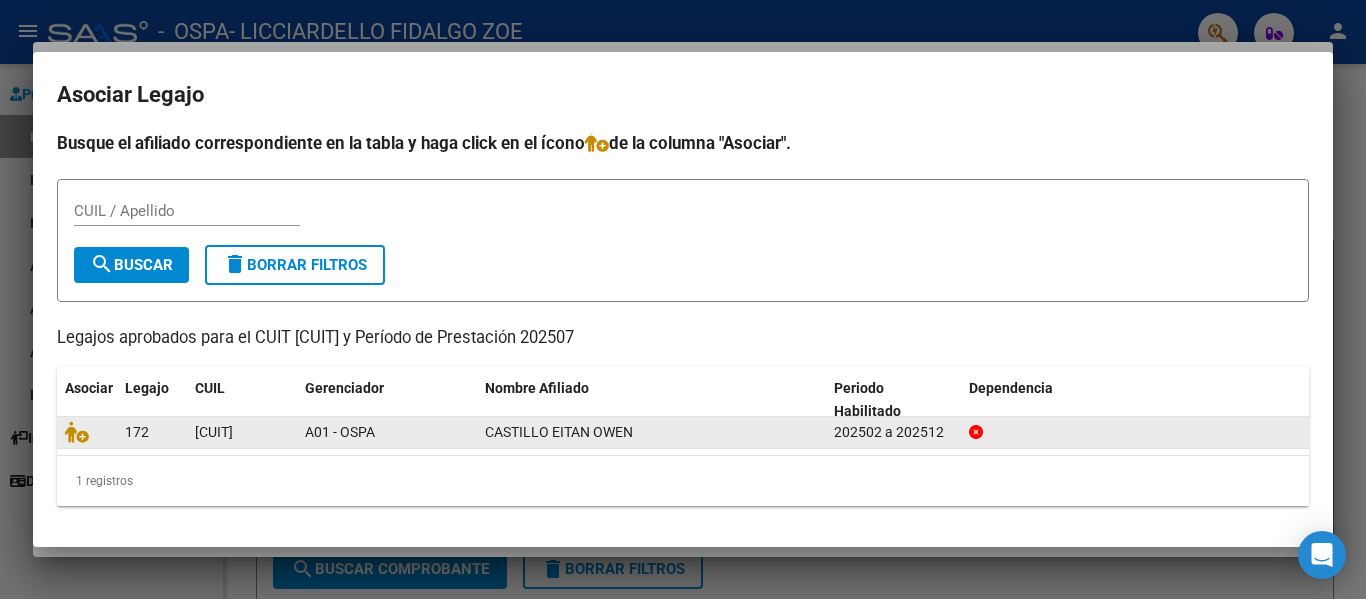 click on "CASTILLO EITAN OWEN" 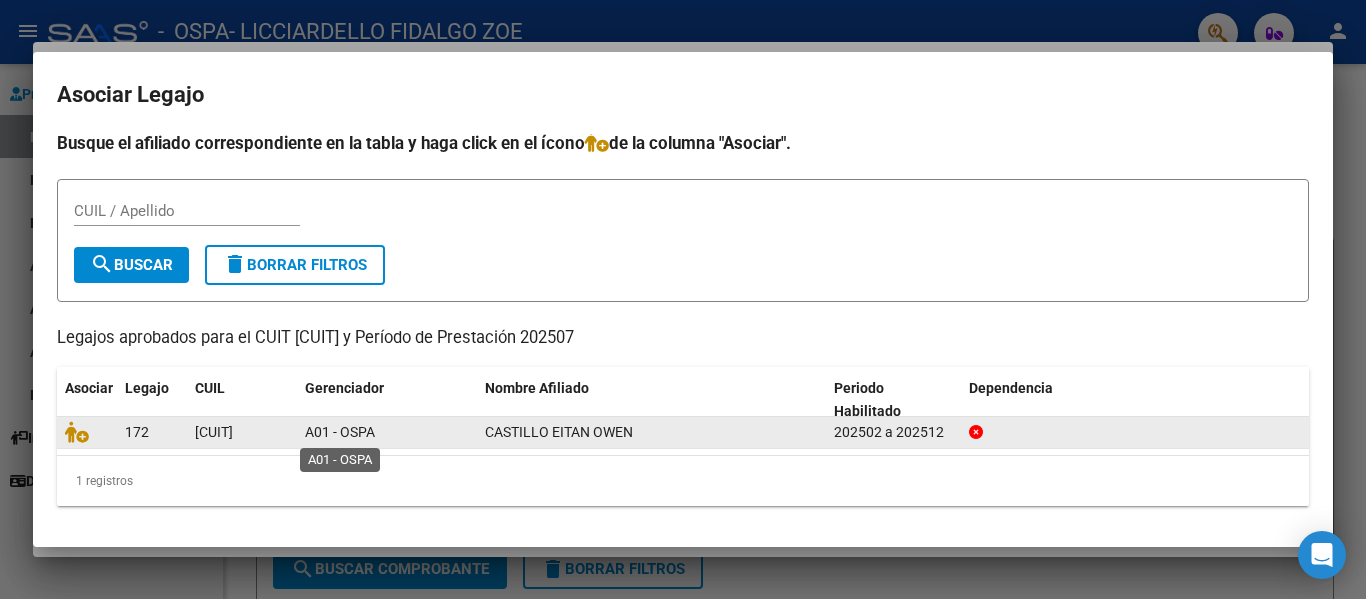 click on "A01 - OSPA" 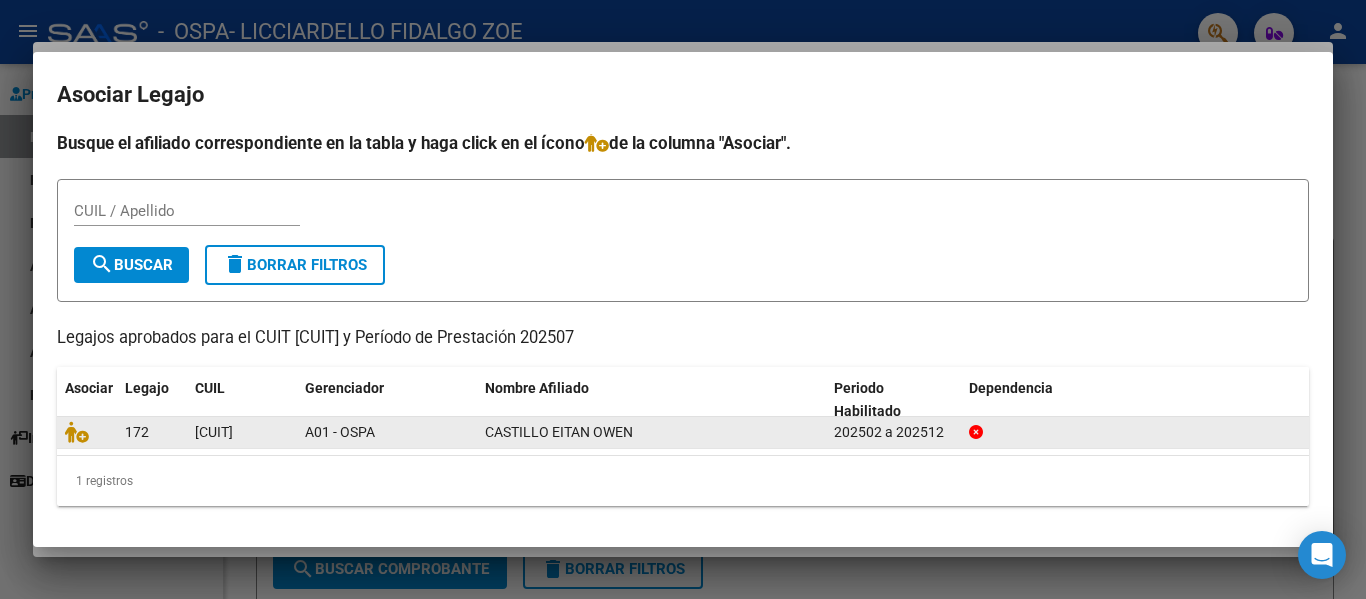 click on "A01 - OSPA" 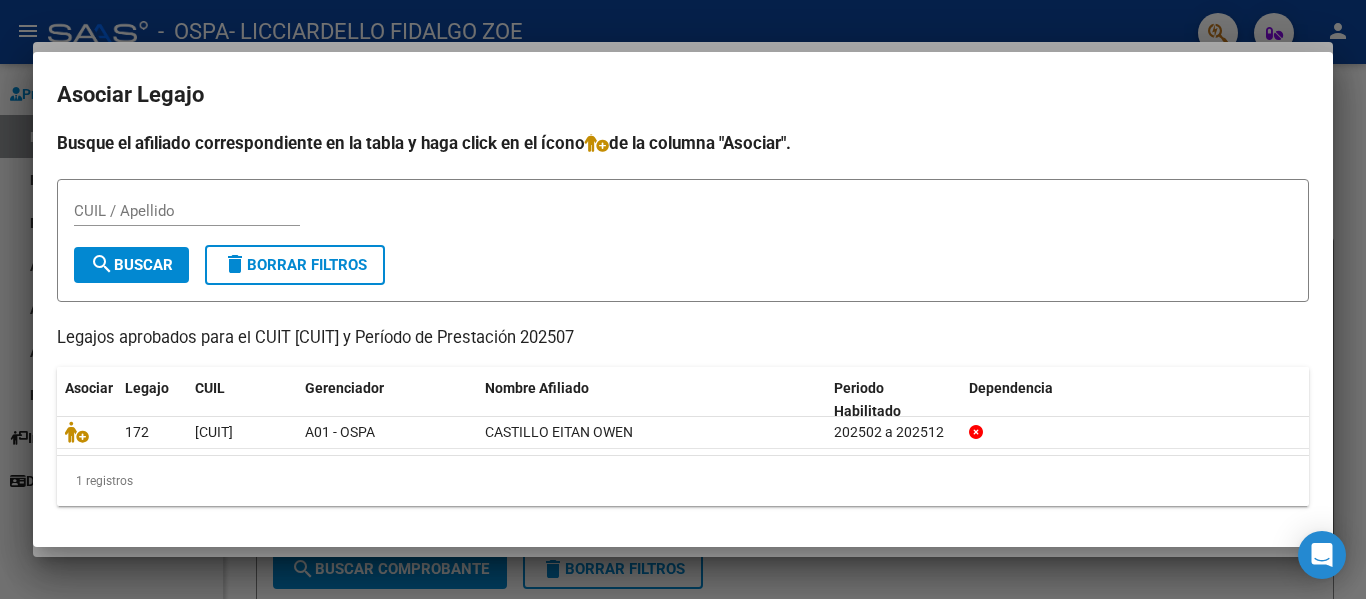 click on "CUIL / Apellido" at bounding box center (187, 211) 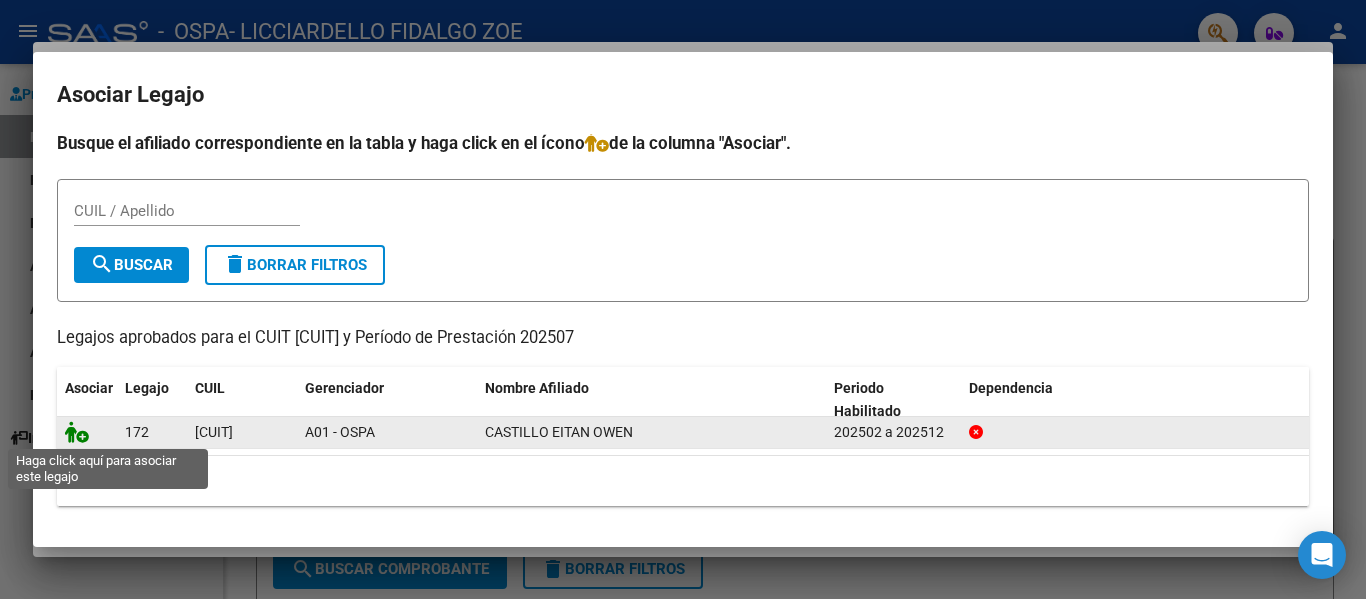 click 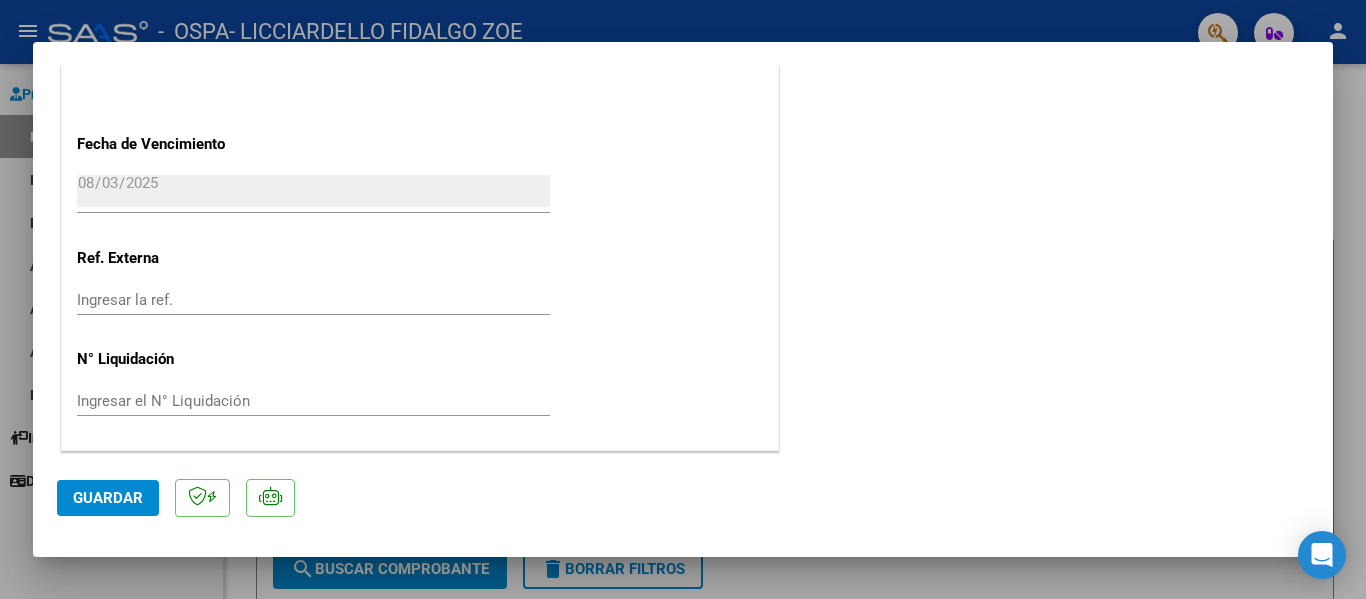scroll, scrollTop: 1401, scrollLeft: 0, axis: vertical 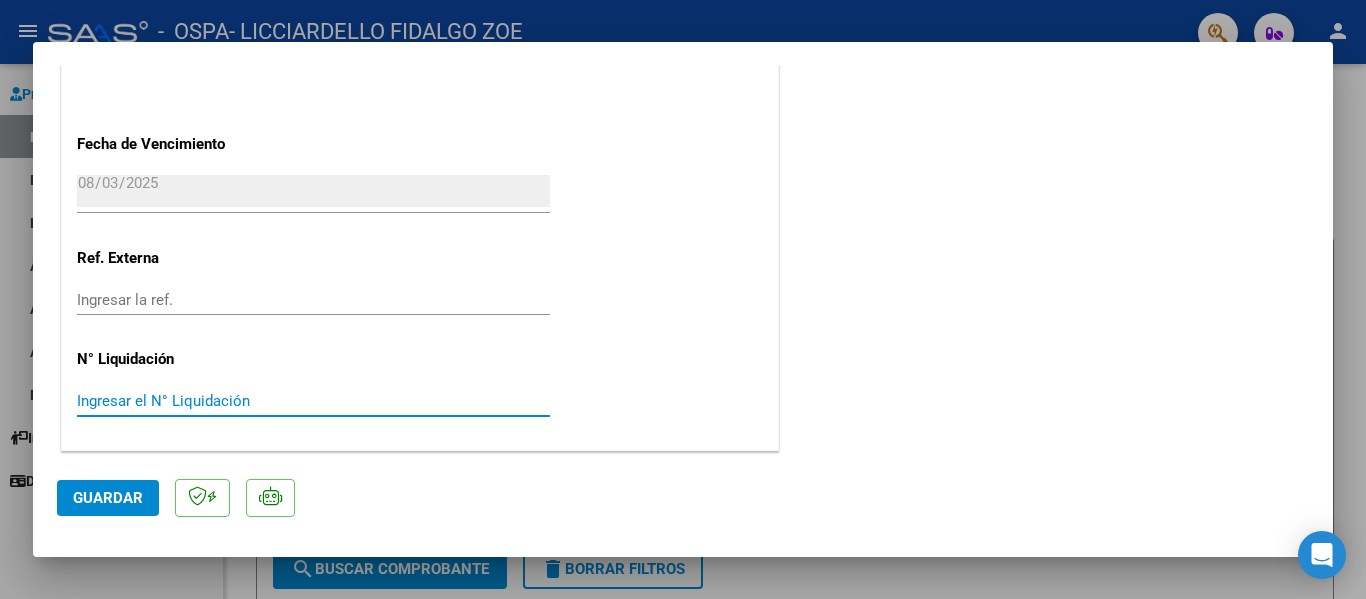 click on "Ingresar el N° Liquidación" at bounding box center [313, 401] 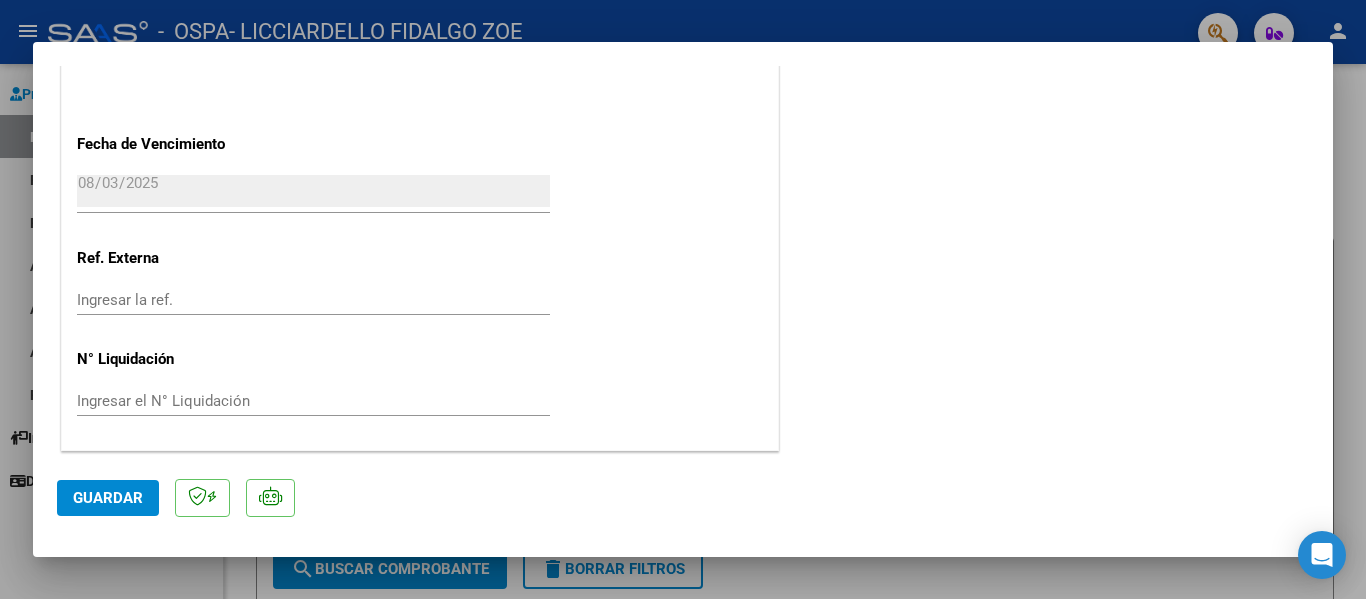 click on "CUIT  *   [CUIT] Ingresar CUIT  ANALISIS PRESTADOR  LICCIARDELLO FIDALGO ZOE  ARCA Padrón  Area destinado * Integración Seleccionar Area Período de Prestación (Ej: 202305 para Mayo 2023    [DATE] Ingrese el Período de Prestación como indica el ejemplo   Una vez que se asoció a un legajo aprobado no se puede cambiar el período de prestación.   Comprobante Tipo * Factura C Seleccionar Tipo Punto de Venta  *   [NUMBER] Ingresar el Nro.  Número  *   [NUMBER] Ingresar el Nro.  Monto  *   $ 98.964,88 Ingresar el monto  Fecha del Cpbt.  *   [DATE] Ingresar la fecha  CAE / CAEA (no ingrese CAI)    [CAE] Ingresar el CAE o CAEA (no ingrese CAI)  Fecha de Vencimiento    [DATE] Ingresar la fecha  Ref. Externa    Ingresar la ref.  N° Liquidación    Ingresar el N° Liquidación" at bounding box center [420, -298] 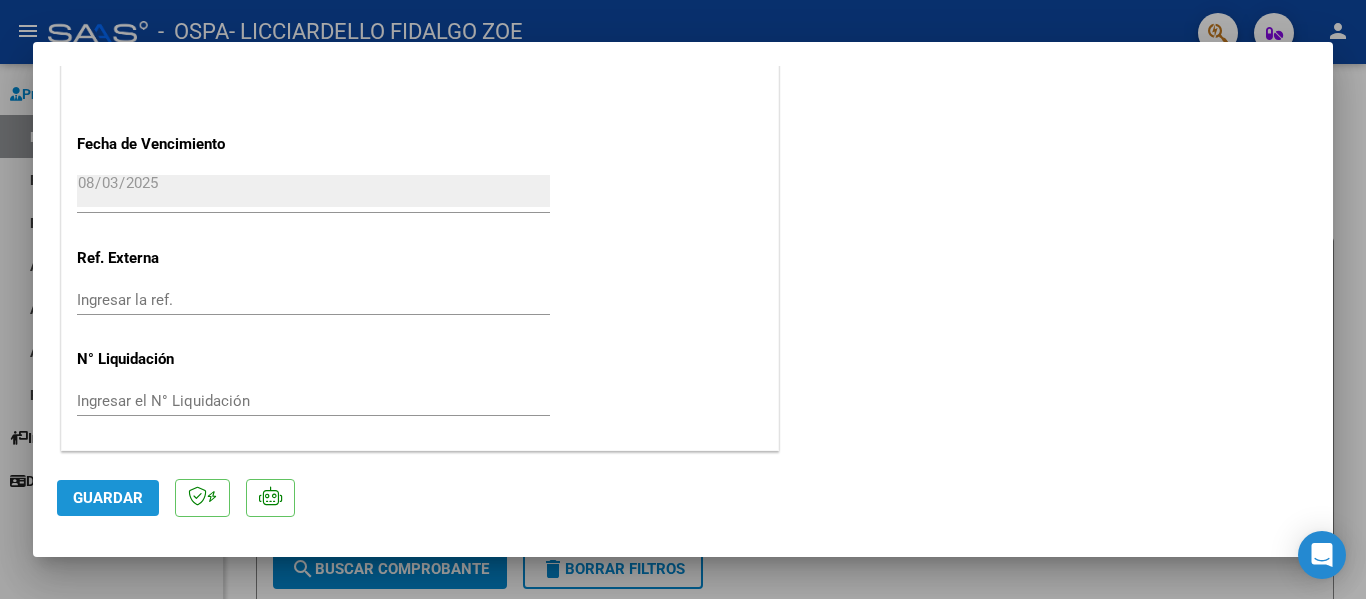 click on "Guardar" 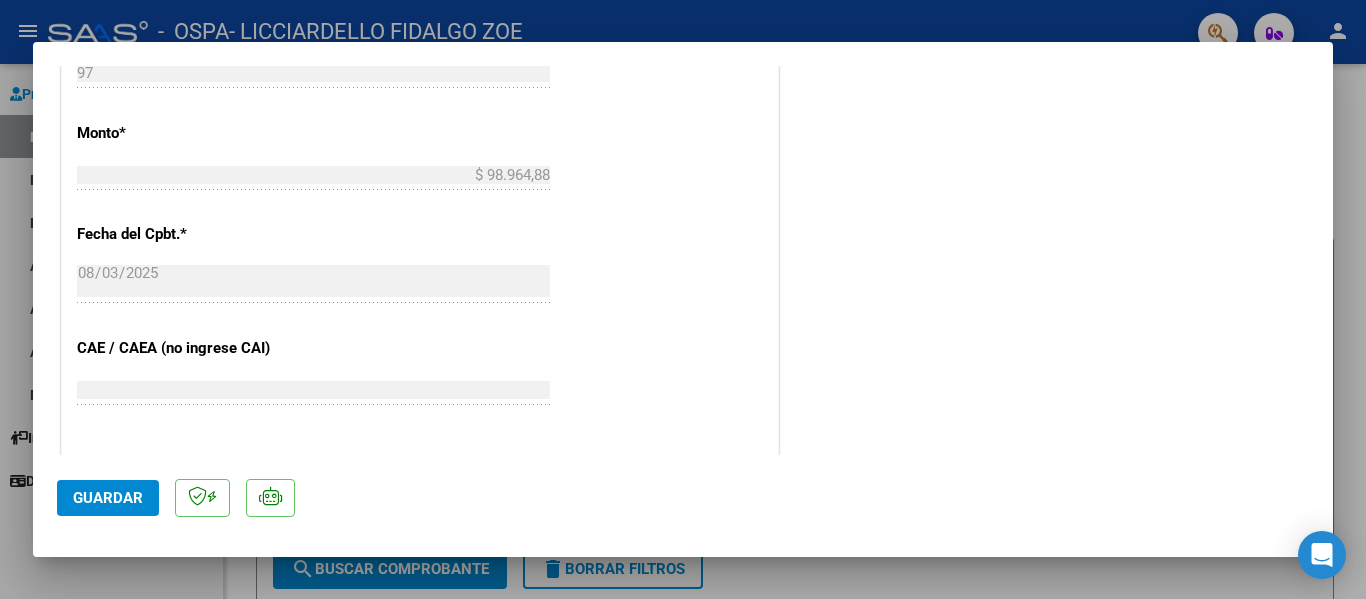scroll, scrollTop: 1144, scrollLeft: 0, axis: vertical 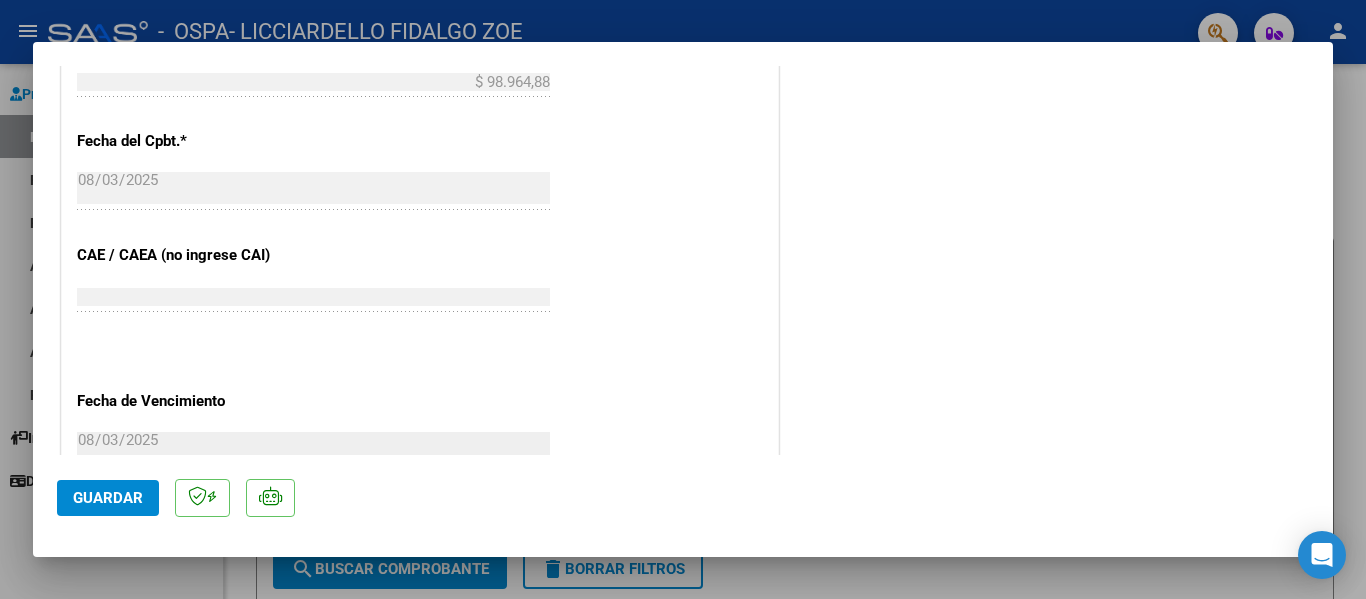 click at bounding box center (683, 299) 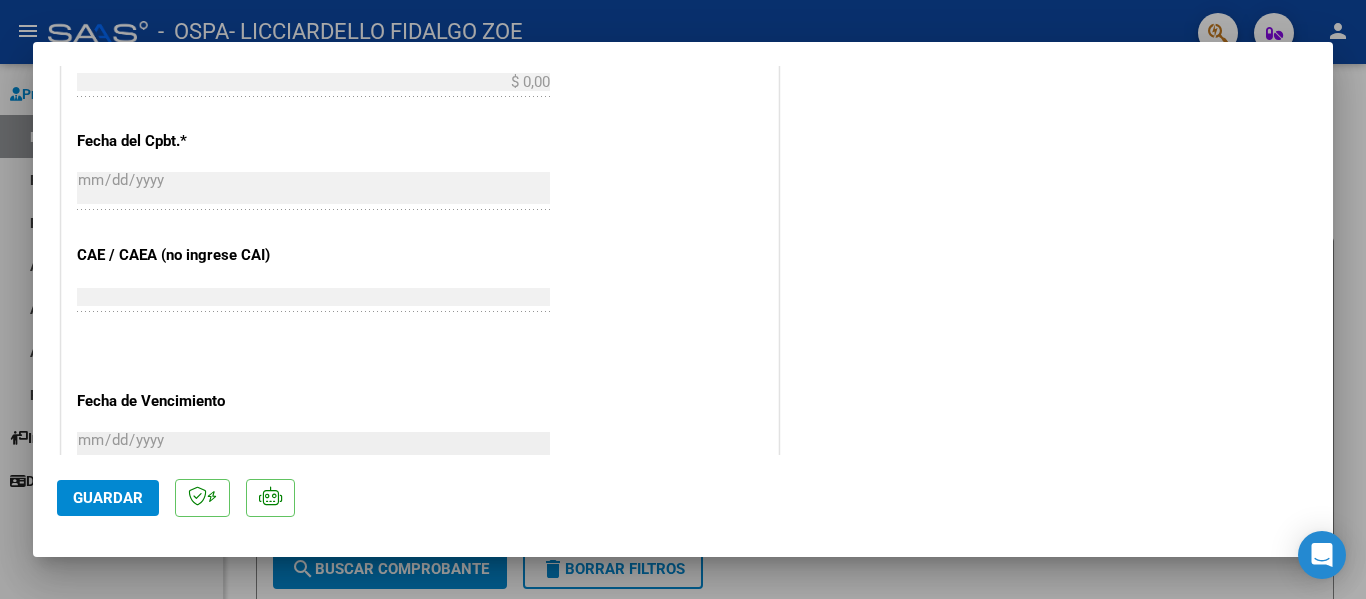 scroll, scrollTop: 1083, scrollLeft: 0, axis: vertical 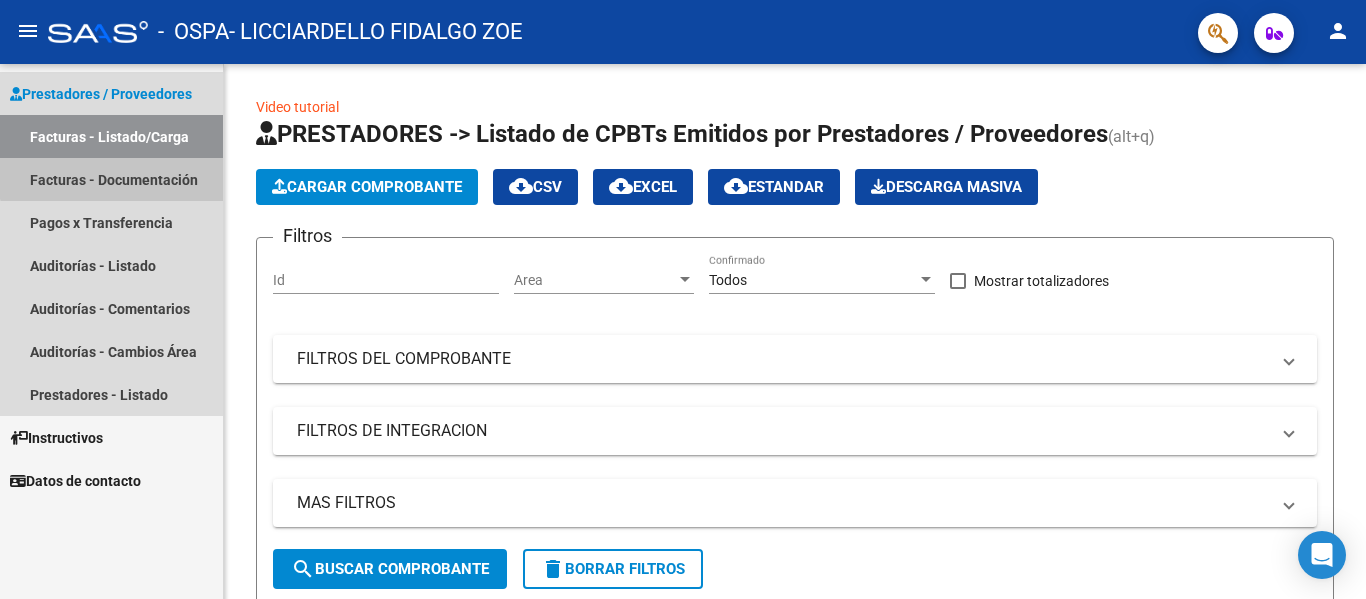 click on "Facturas - Documentación" at bounding box center (111, 179) 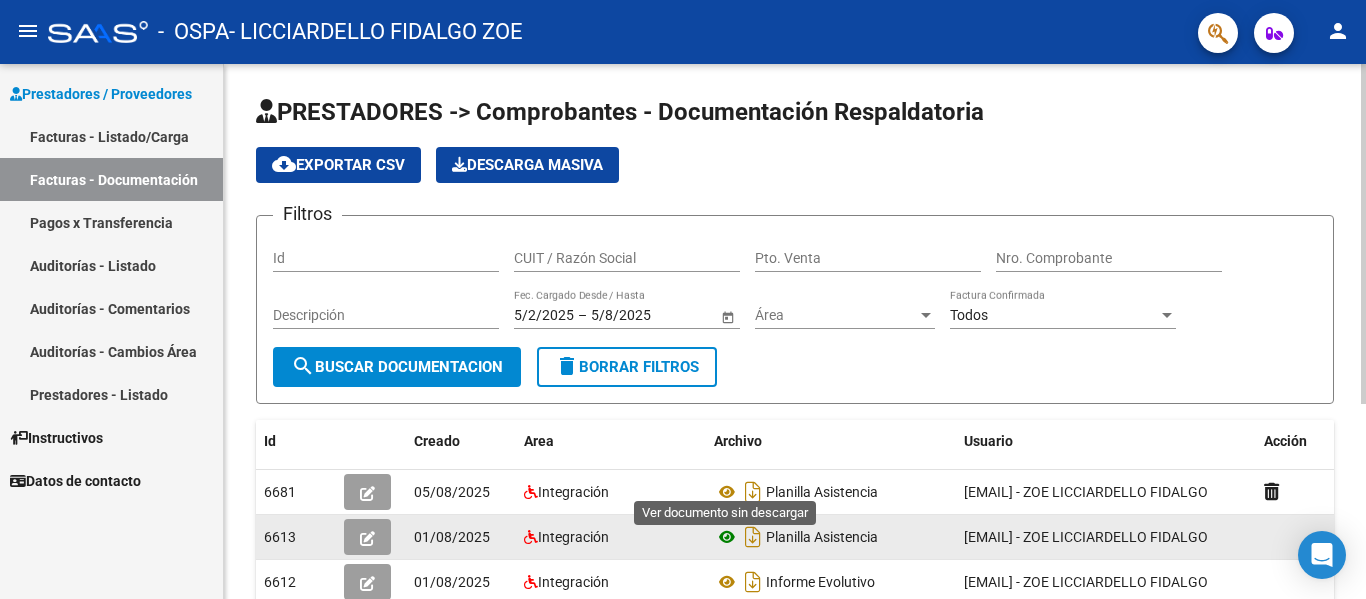 click 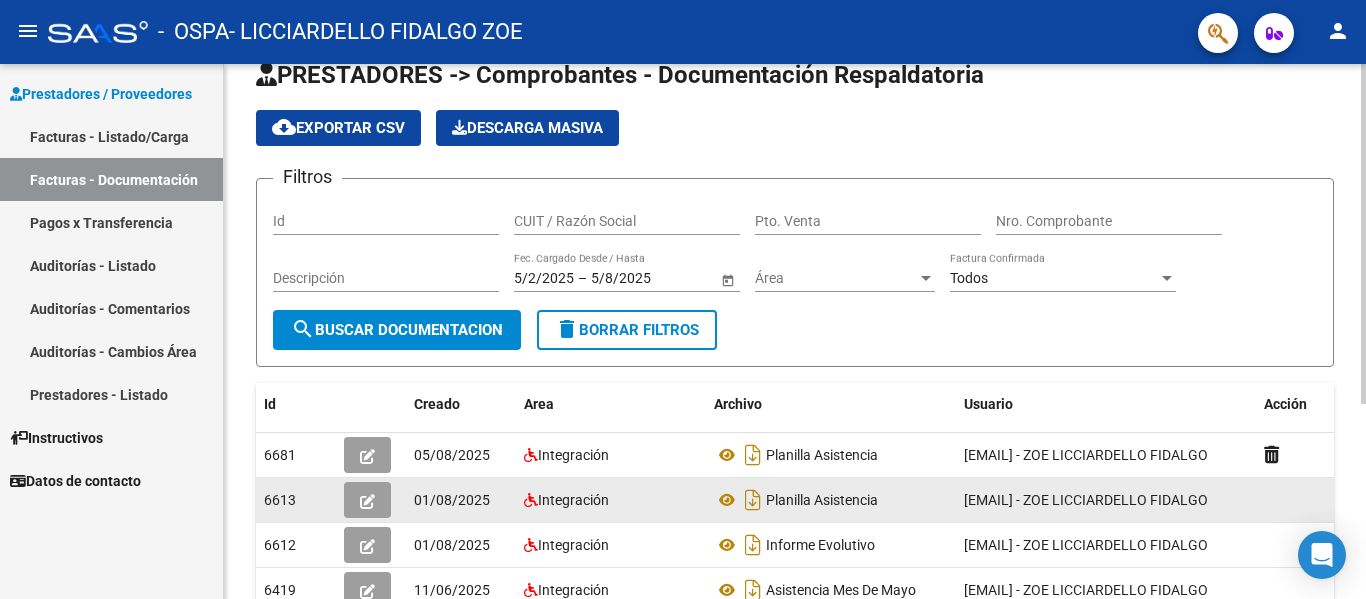 scroll, scrollTop: 38, scrollLeft: 0, axis: vertical 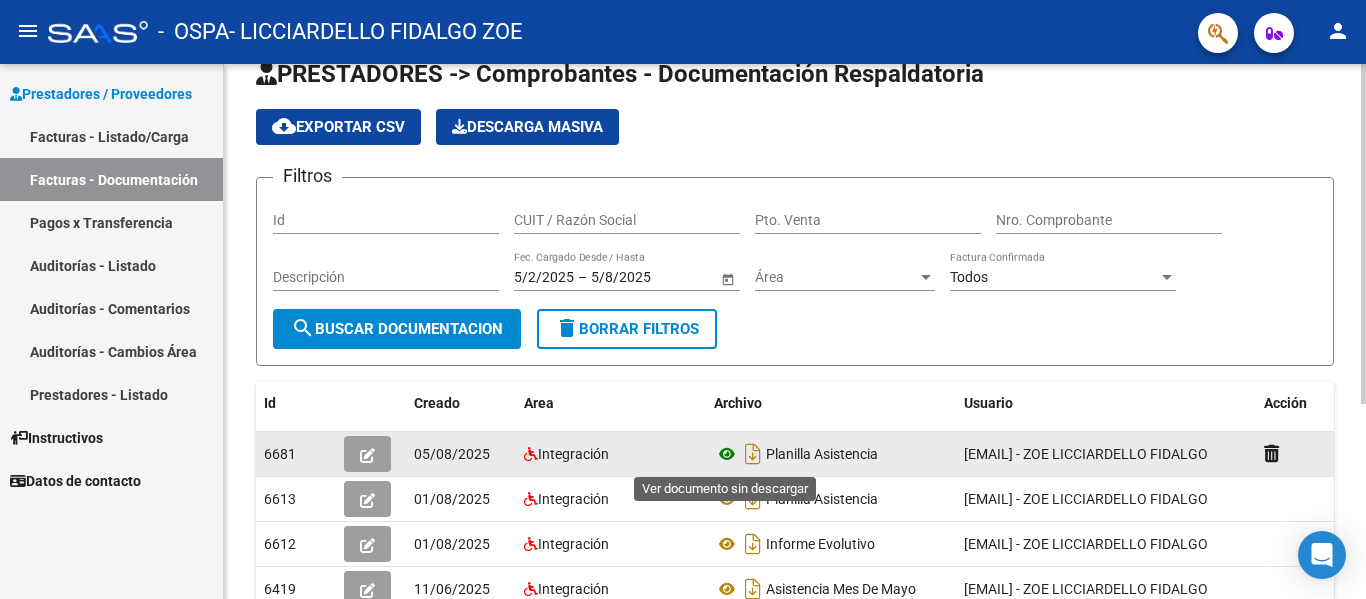 click 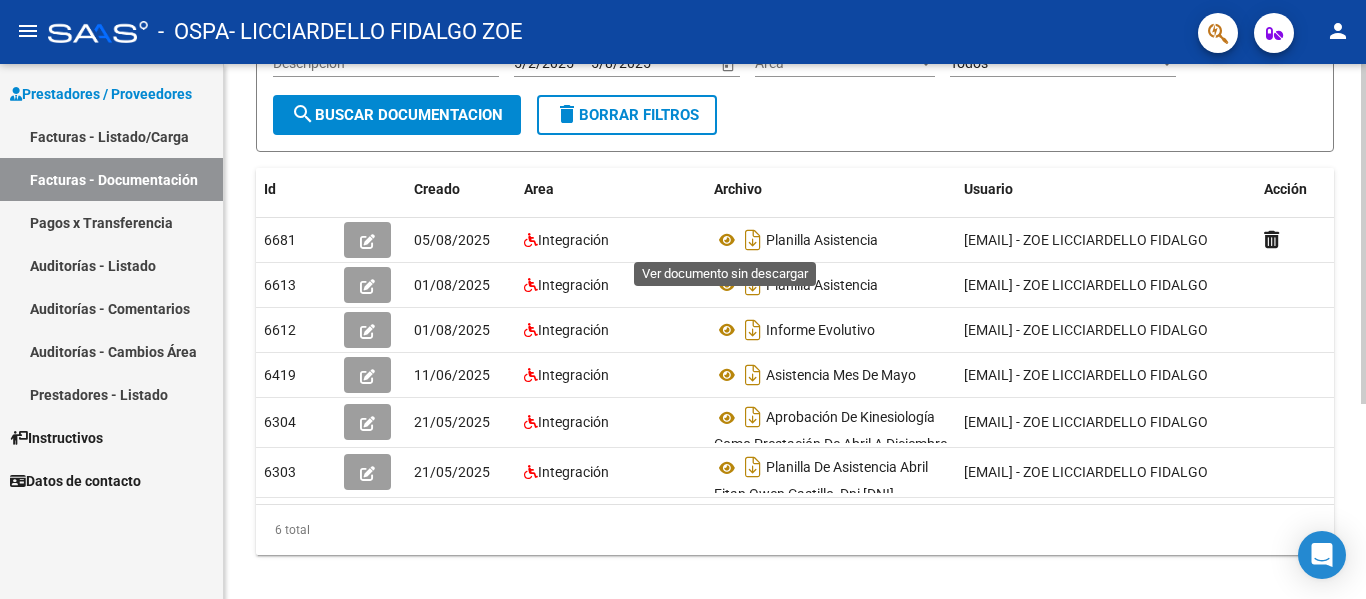 scroll, scrollTop: 253, scrollLeft: 0, axis: vertical 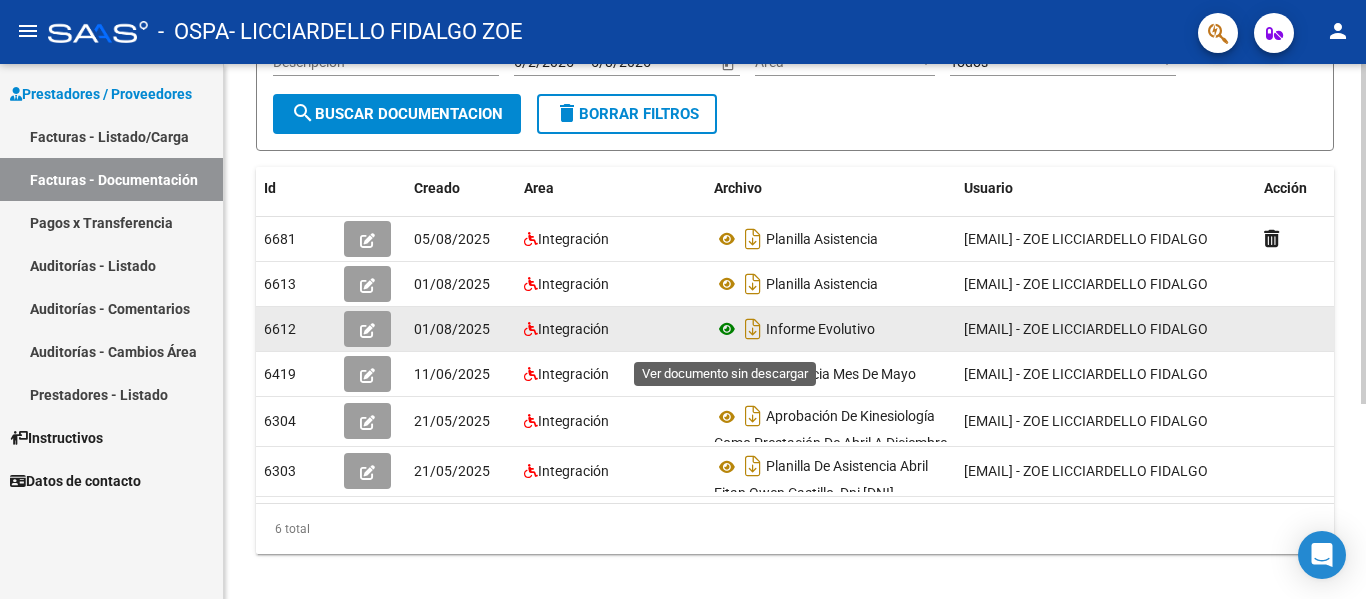 click 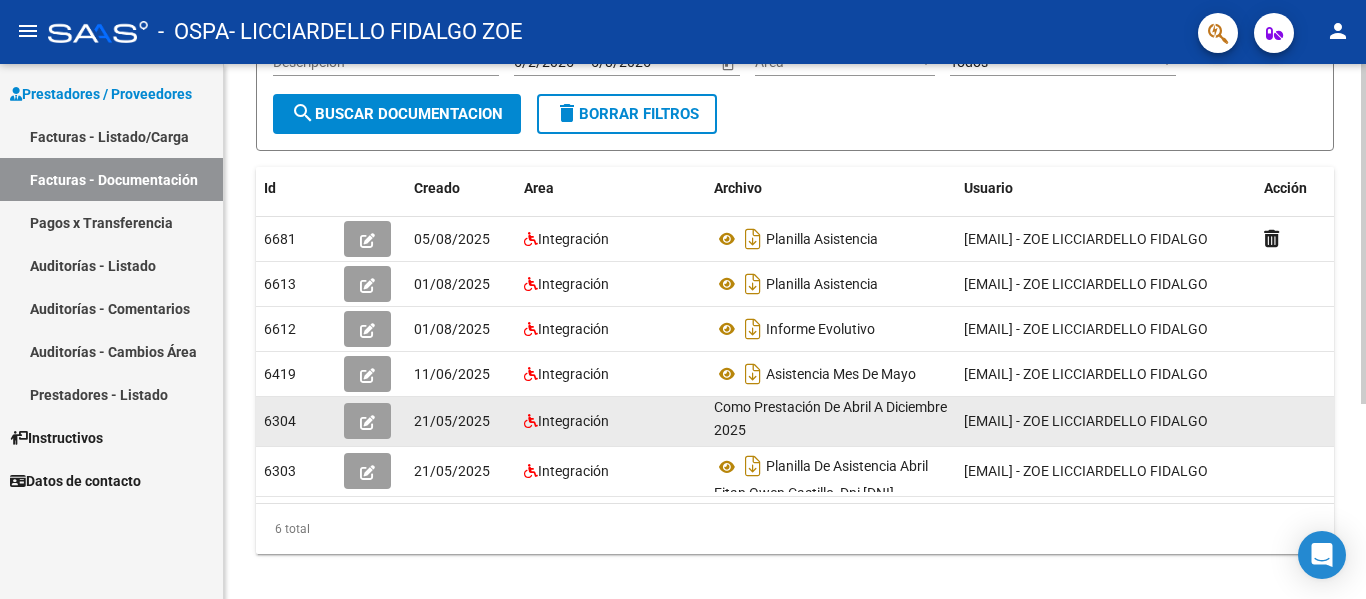 scroll, scrollTop: 32, scrollLeft: 0, axis: vertical 